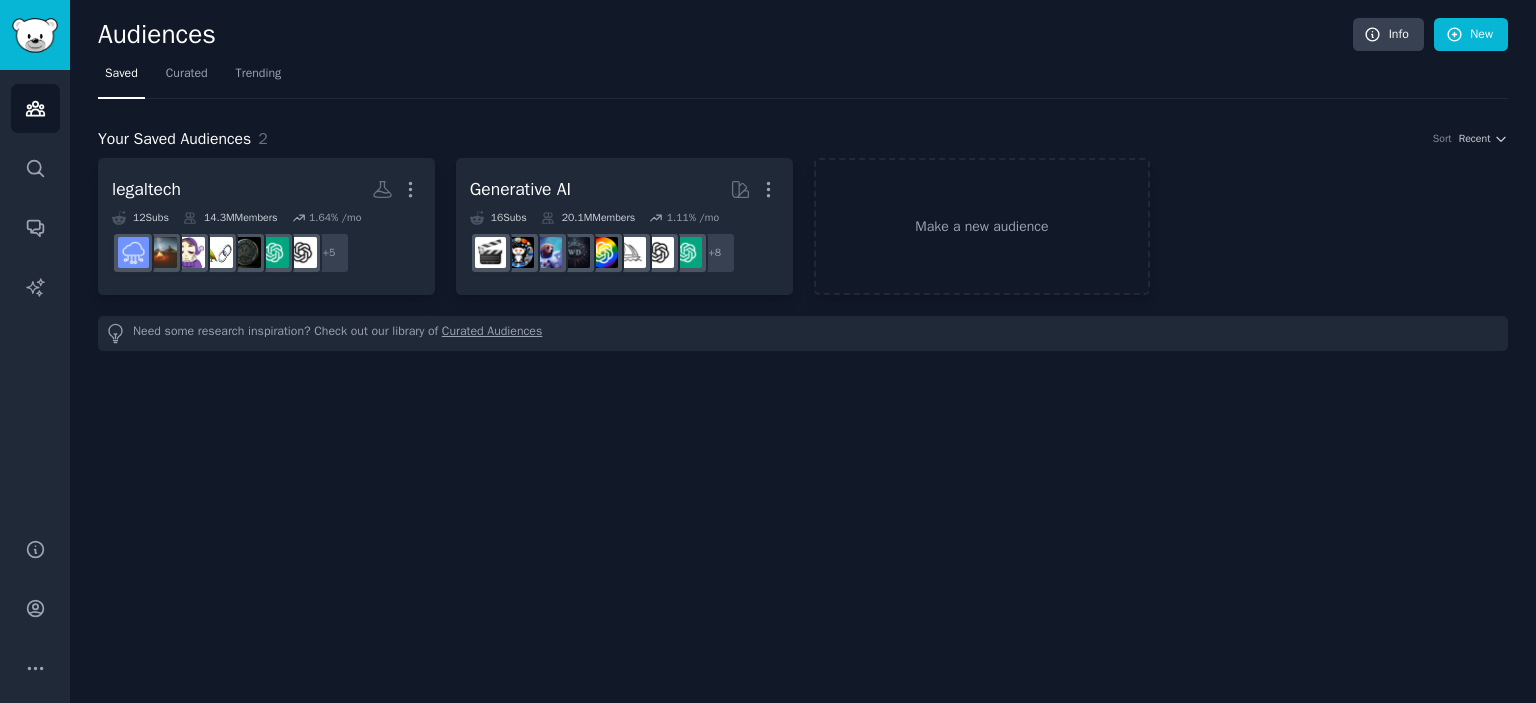 scroll, scrollTop: 0, scrollLeft: 0, axis: both 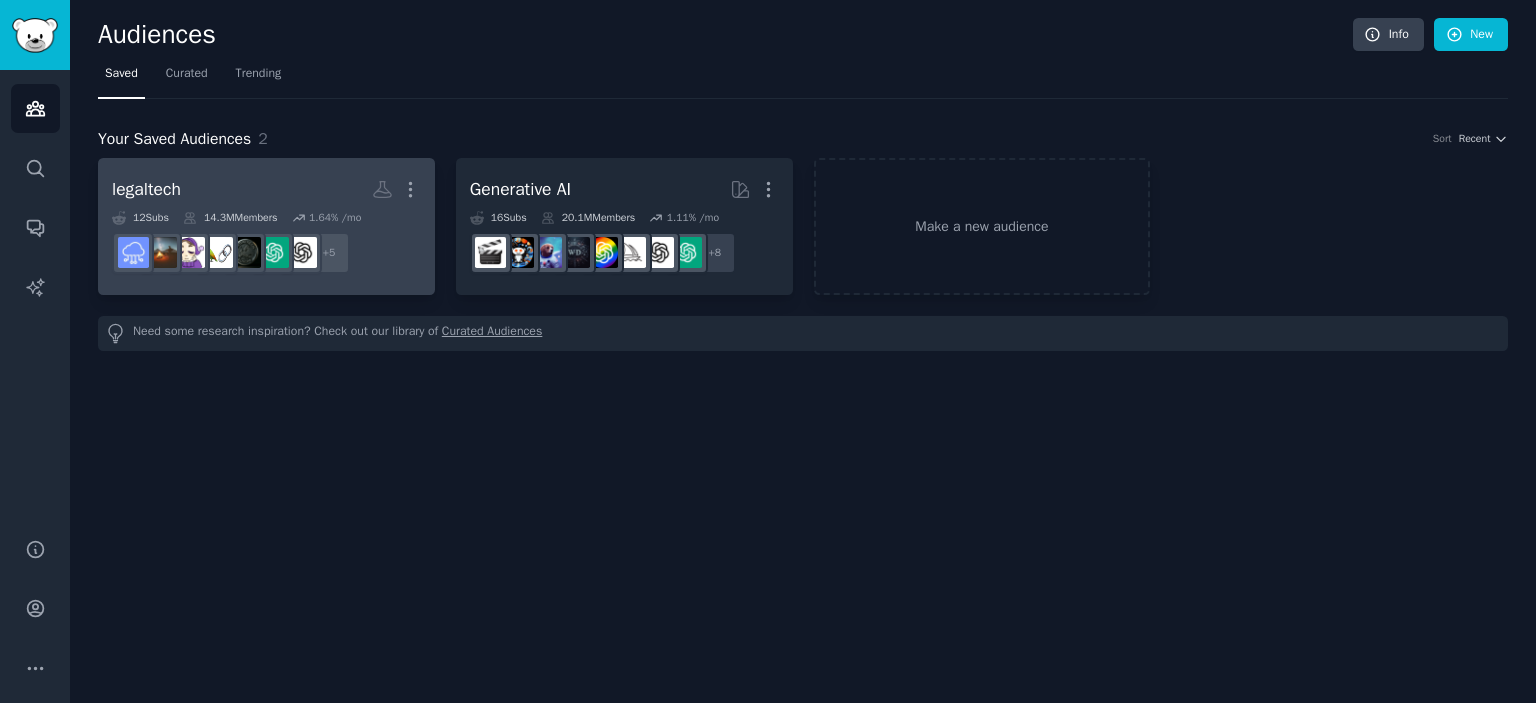 click on "legaltech More" at bounding box center [266, 189] 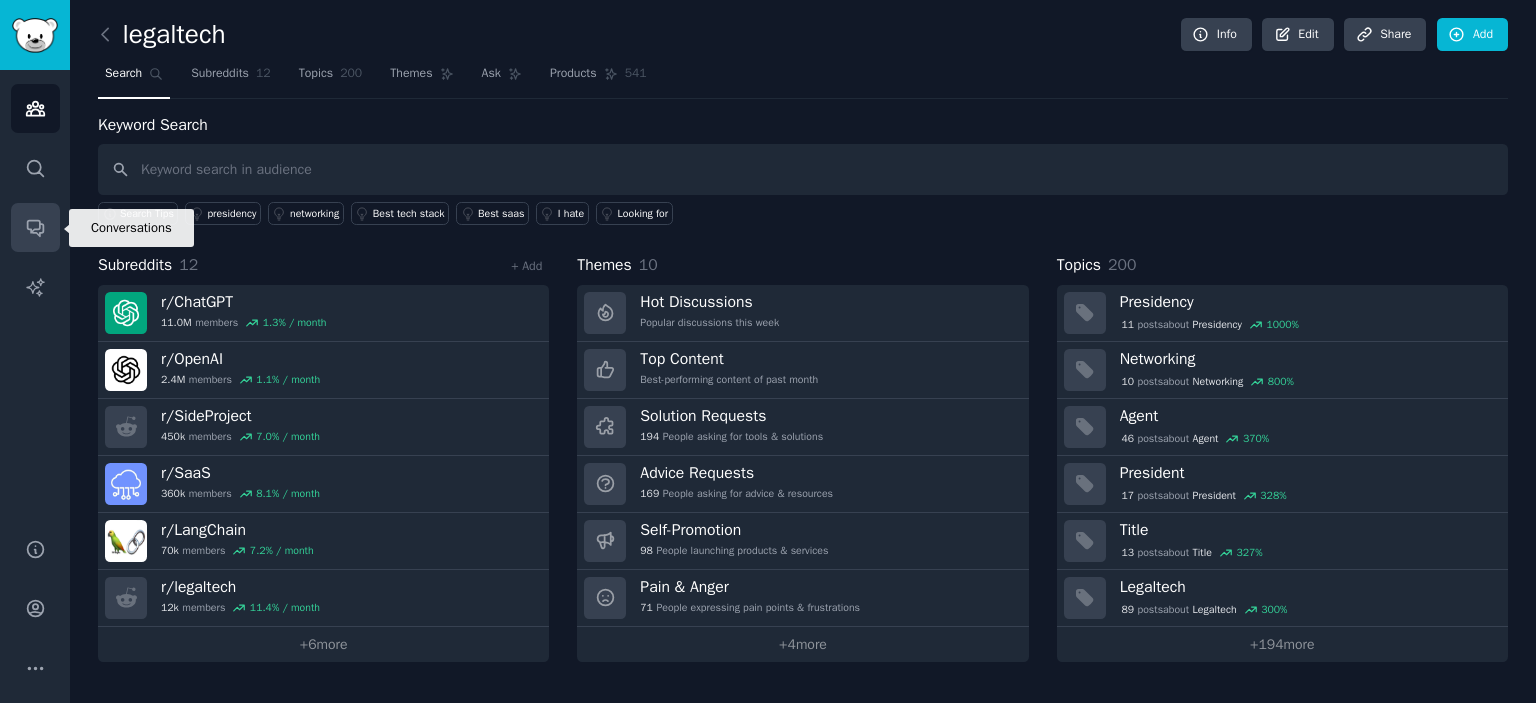 click 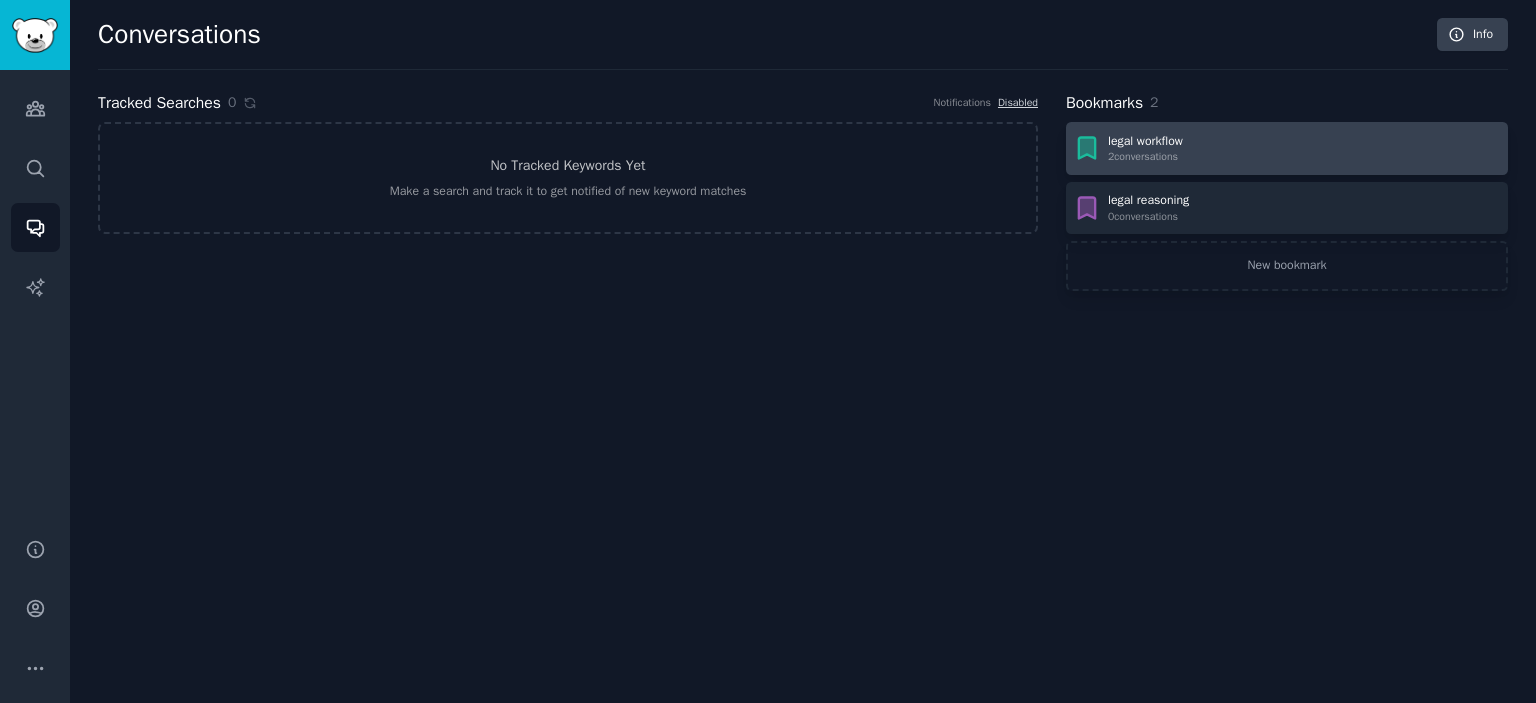 click on "legal workflow" at bounding box center (1145, 142) 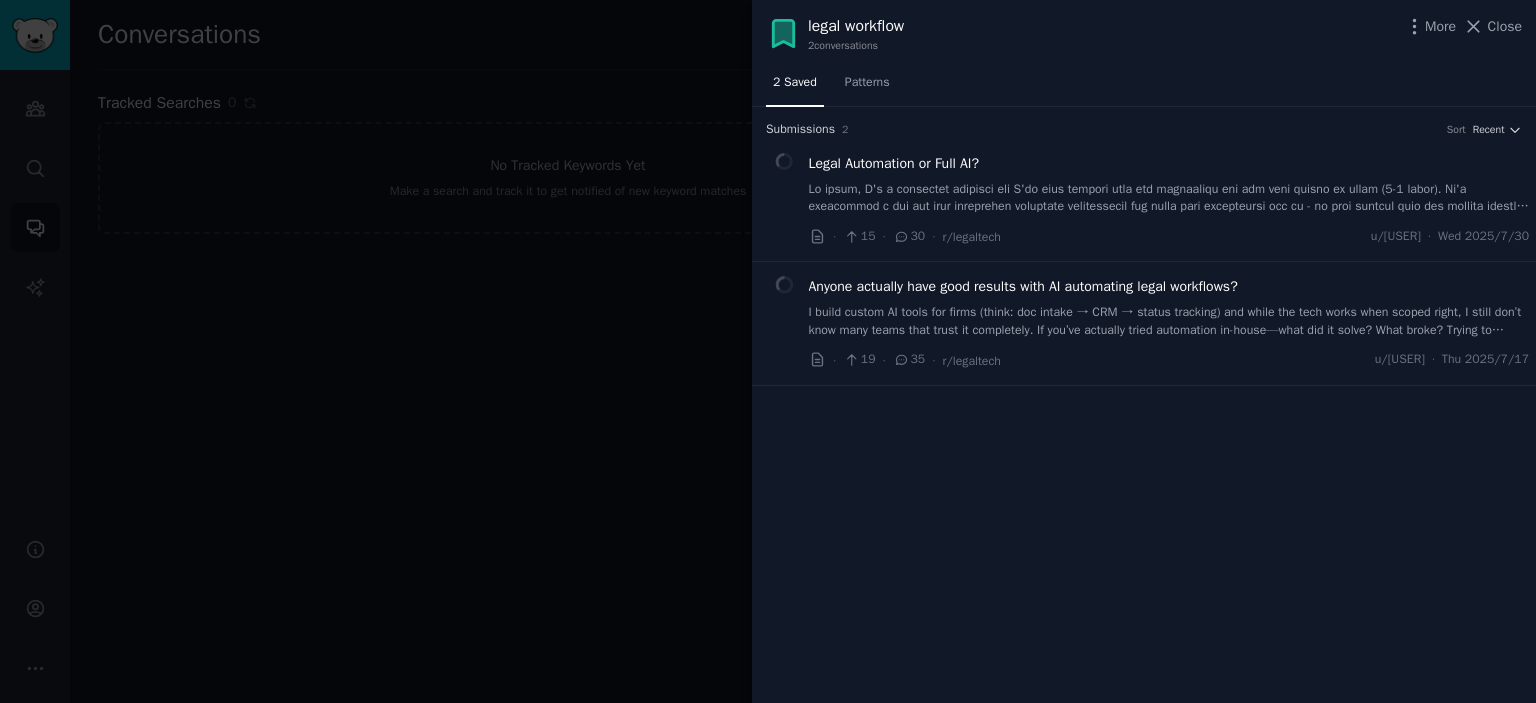 click at bounding box center (768, 351) 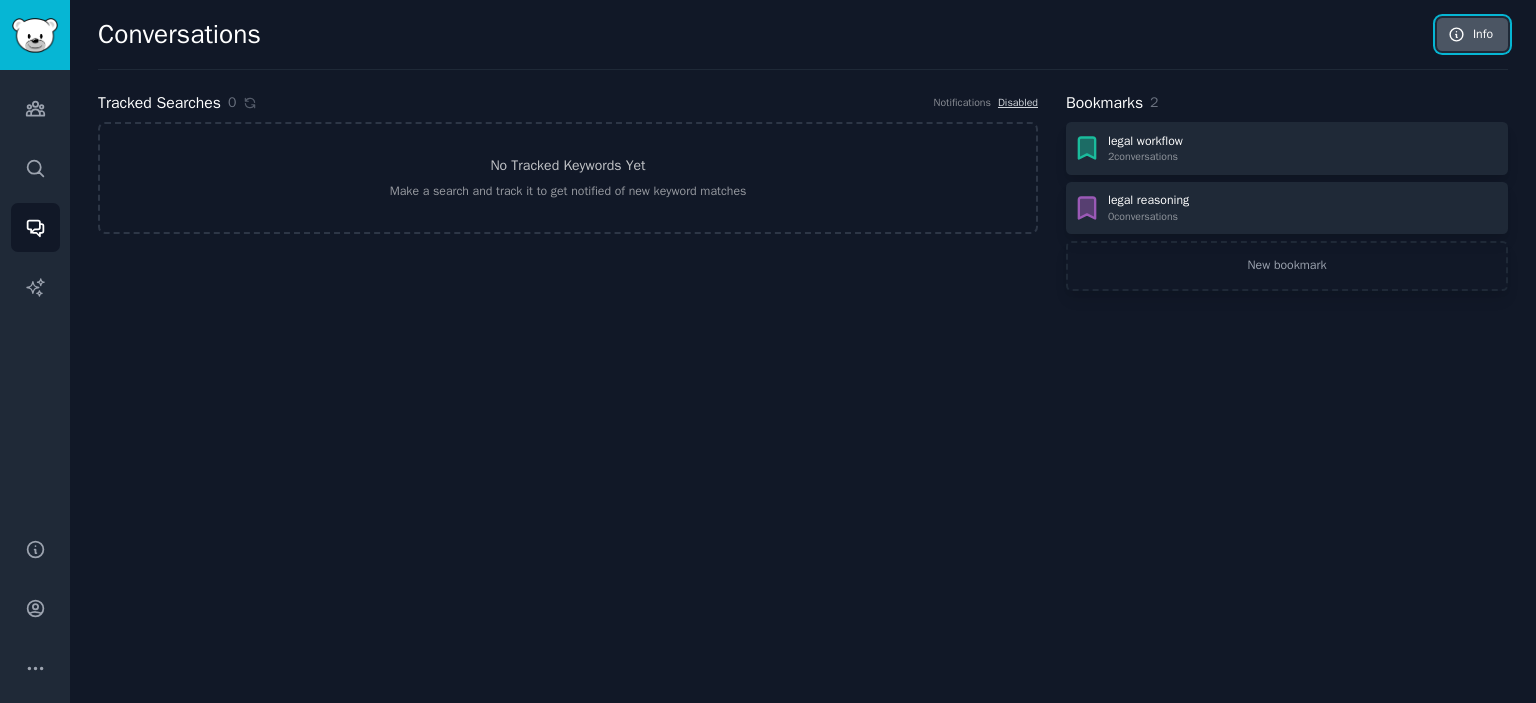 click on "Info" at bounding box center [1472, 35] 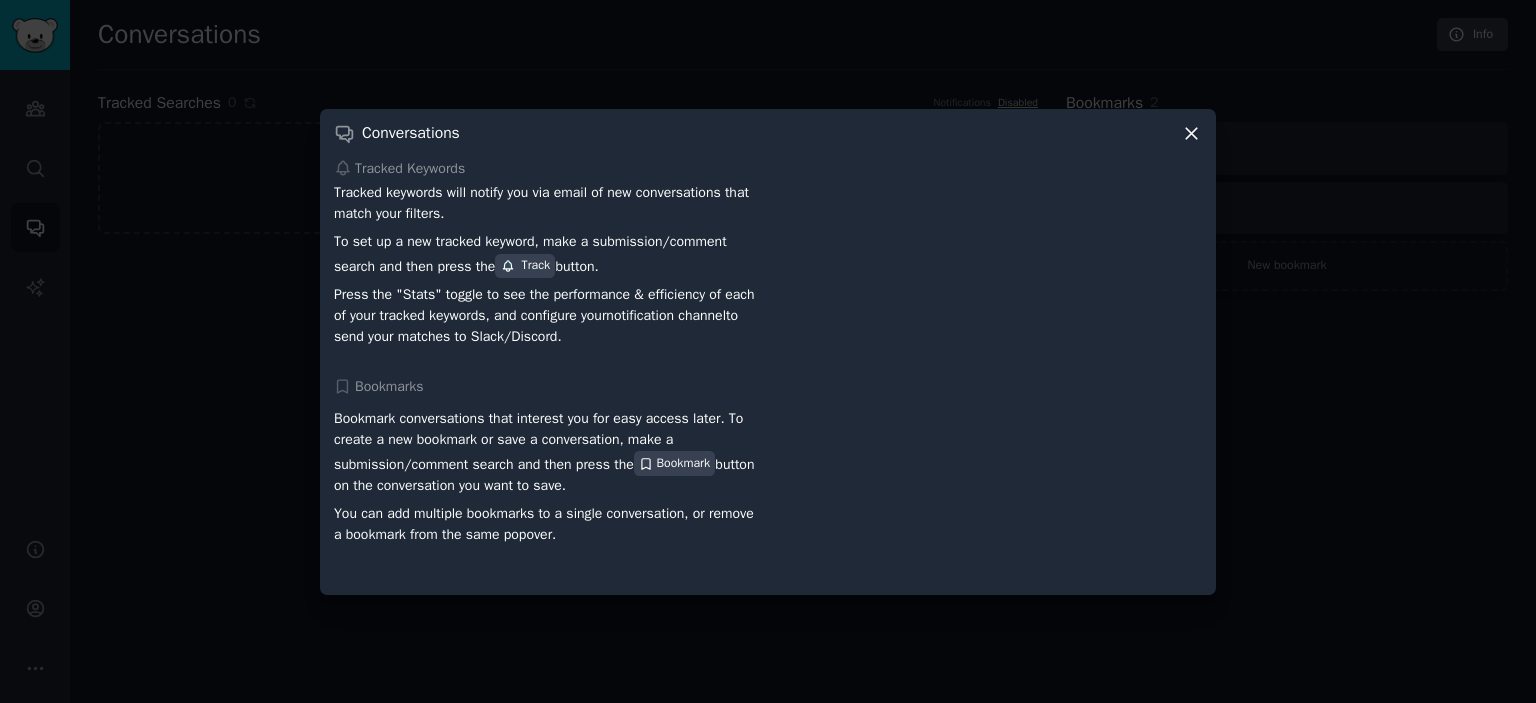 click 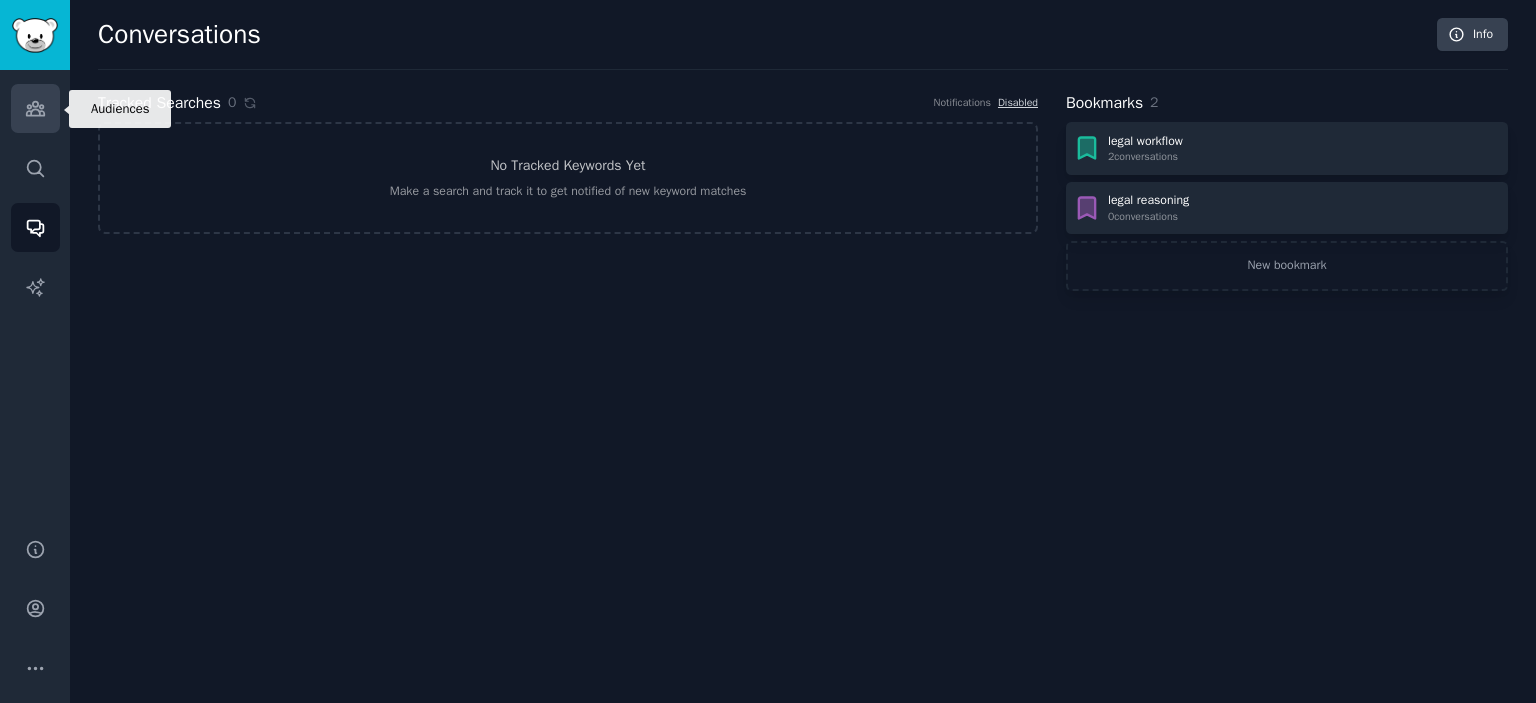 click on "Audiences" at bounding box center [35, 108] 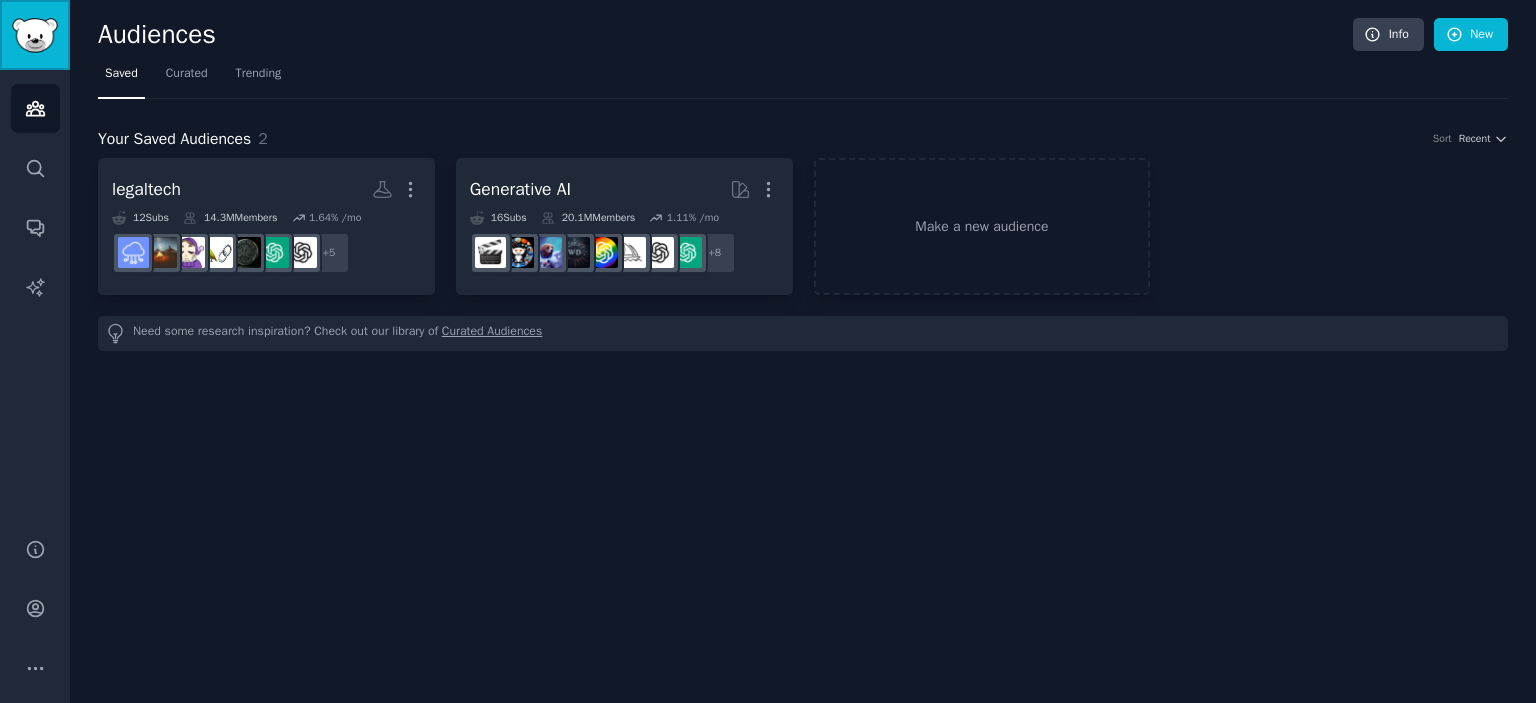 click at bounding box center [35, 35] 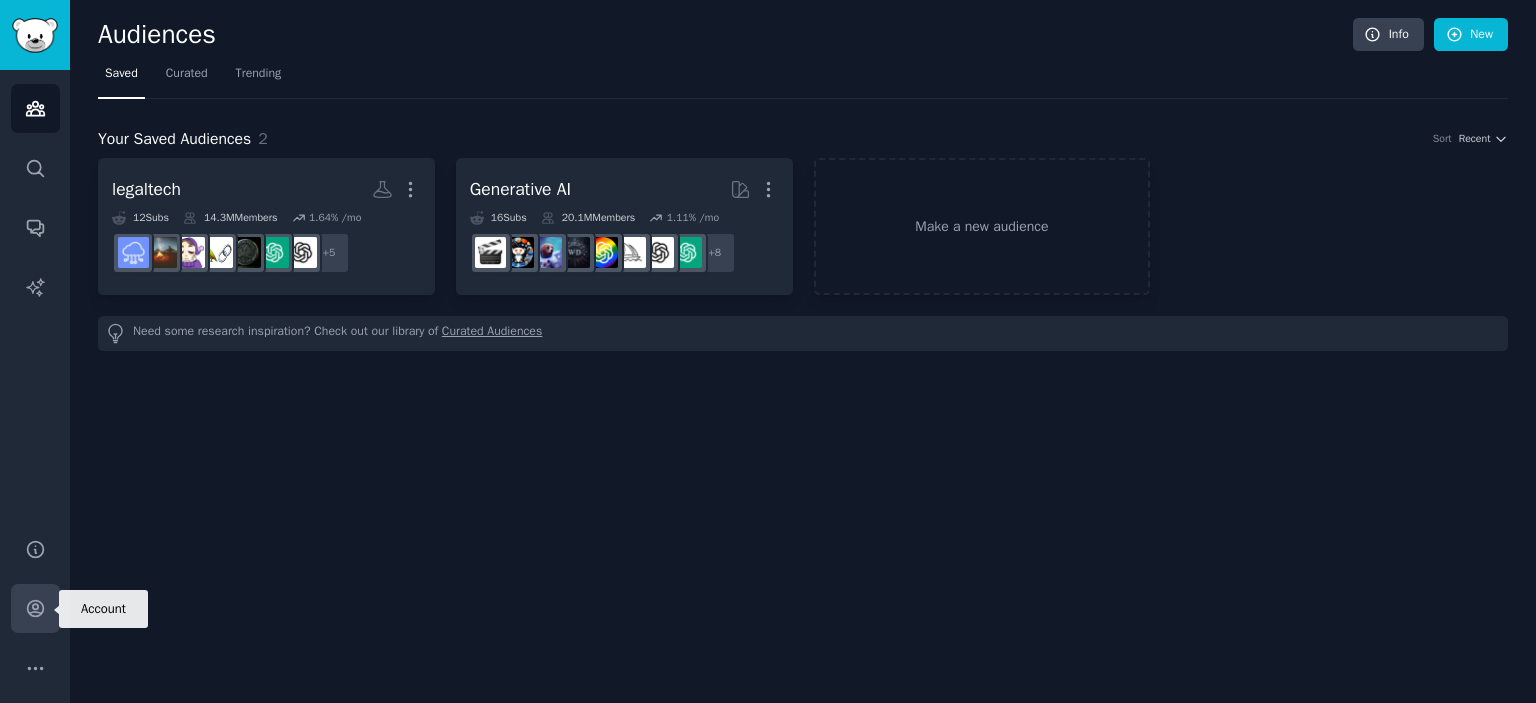 click on "Account" at bounding box center [35, 608] 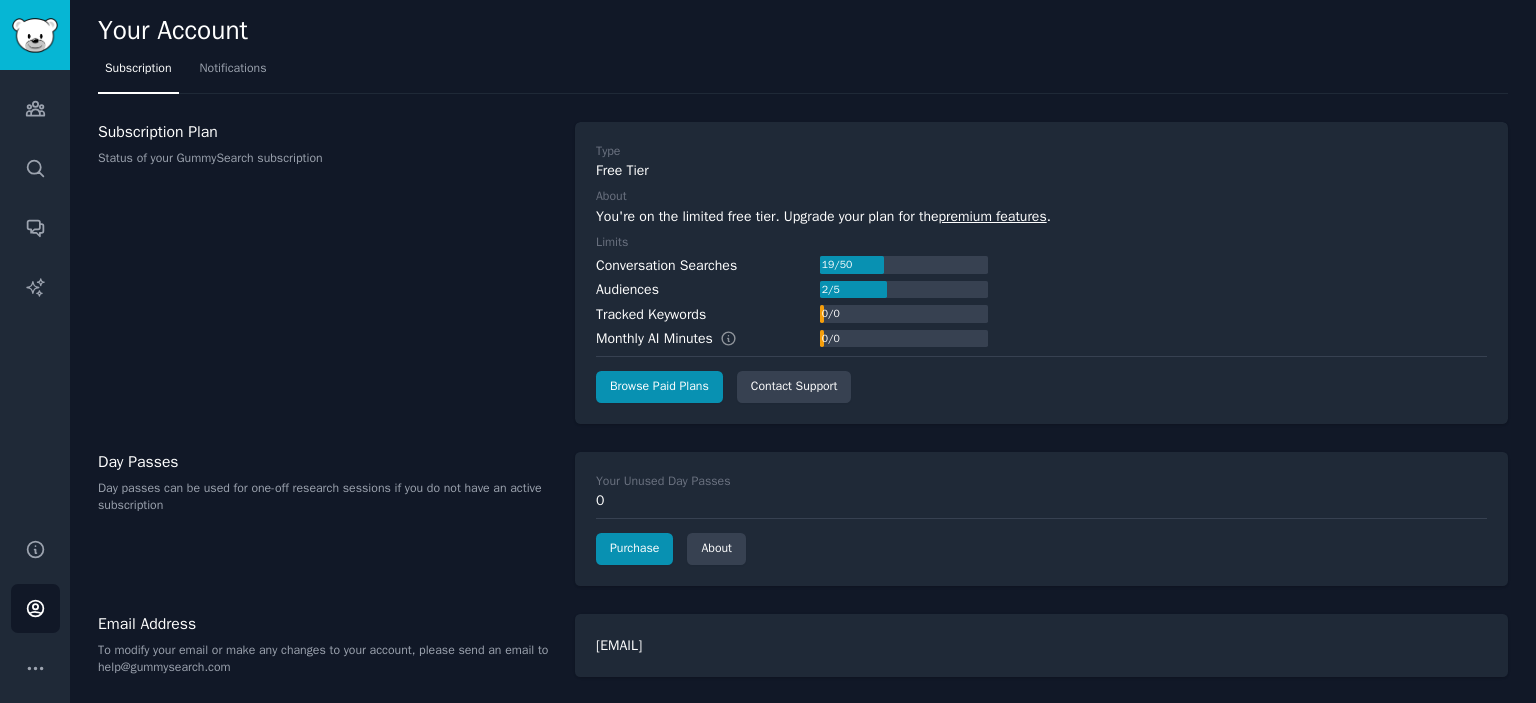 scroll, scrollTop: 0, scrollLeft: 0, axis: both 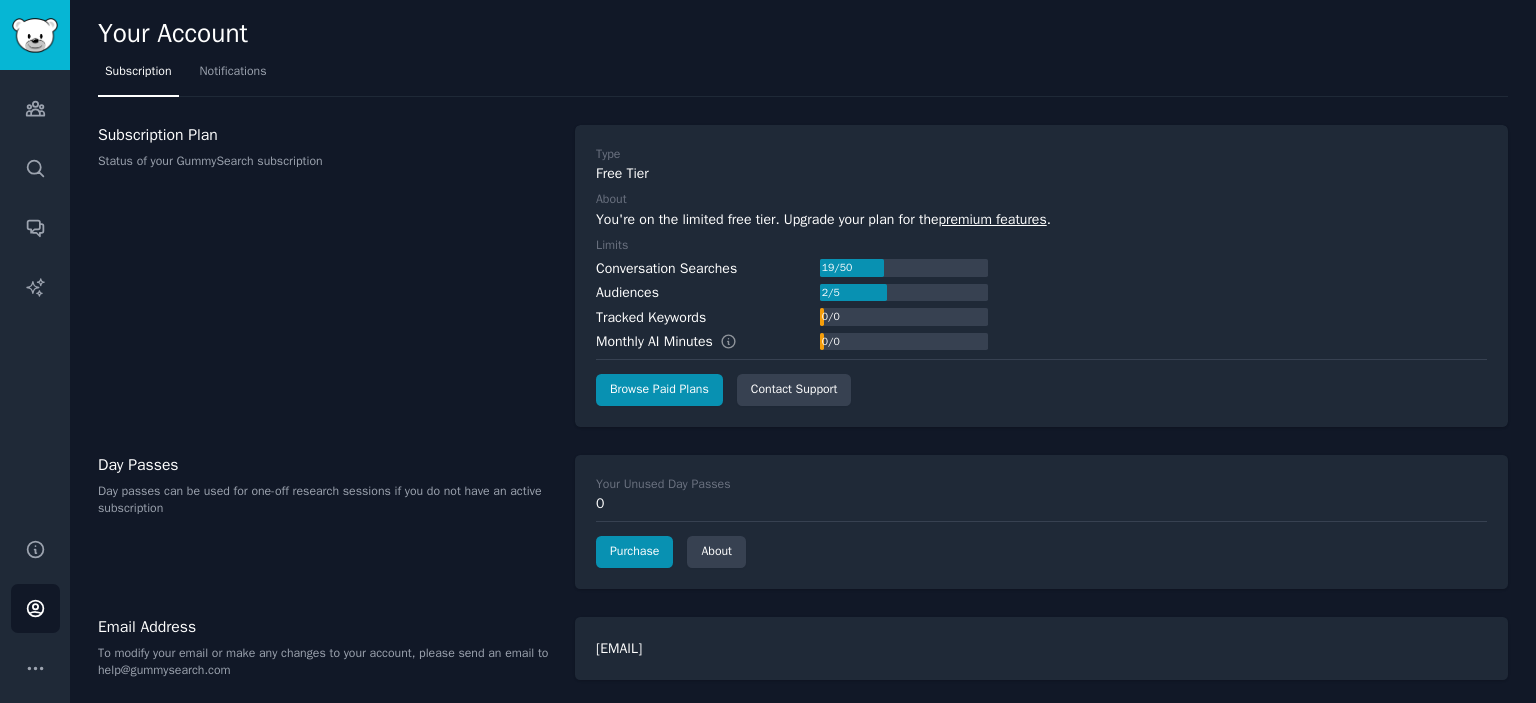 click on "Status of your GummySearch subscription" at bounding box center (326, 162) 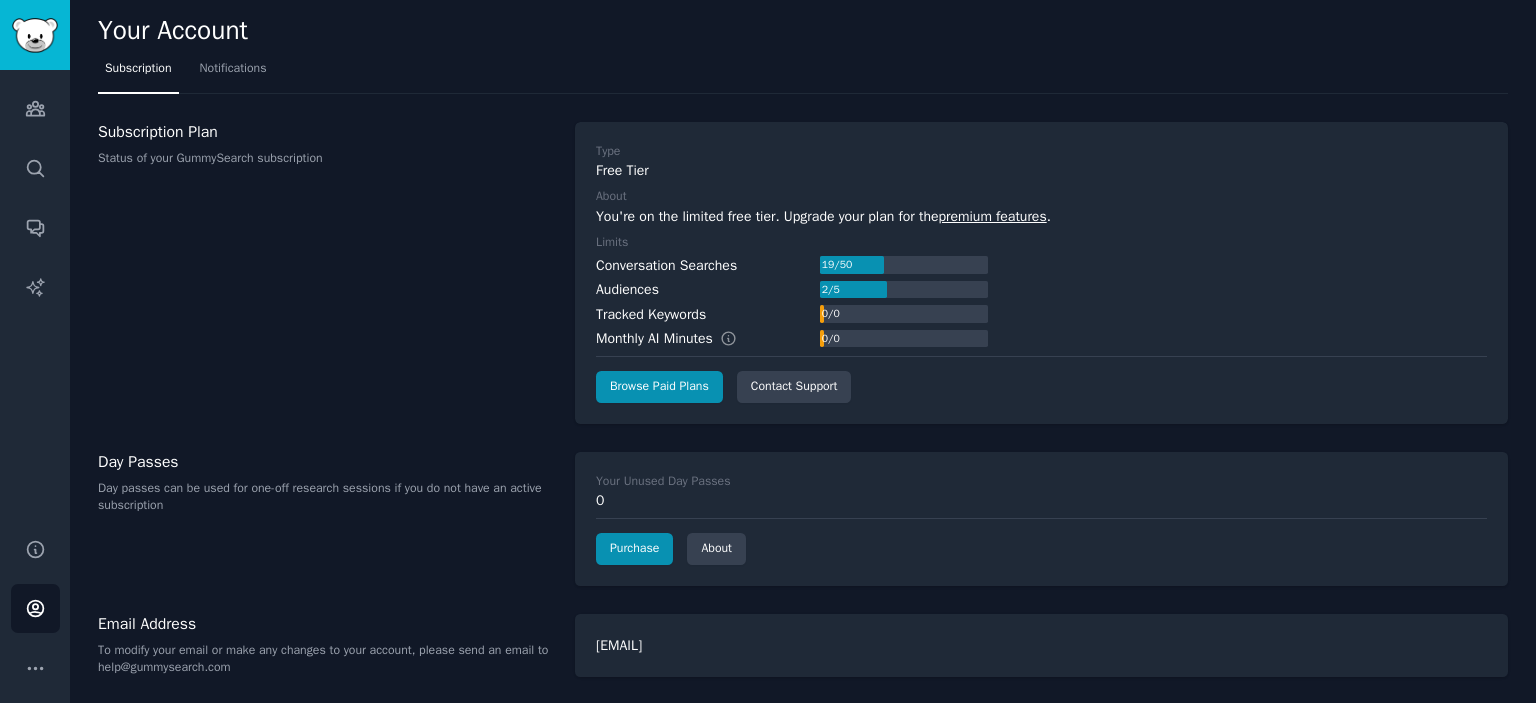 click on "premium features" at bounding box center (992, 216) 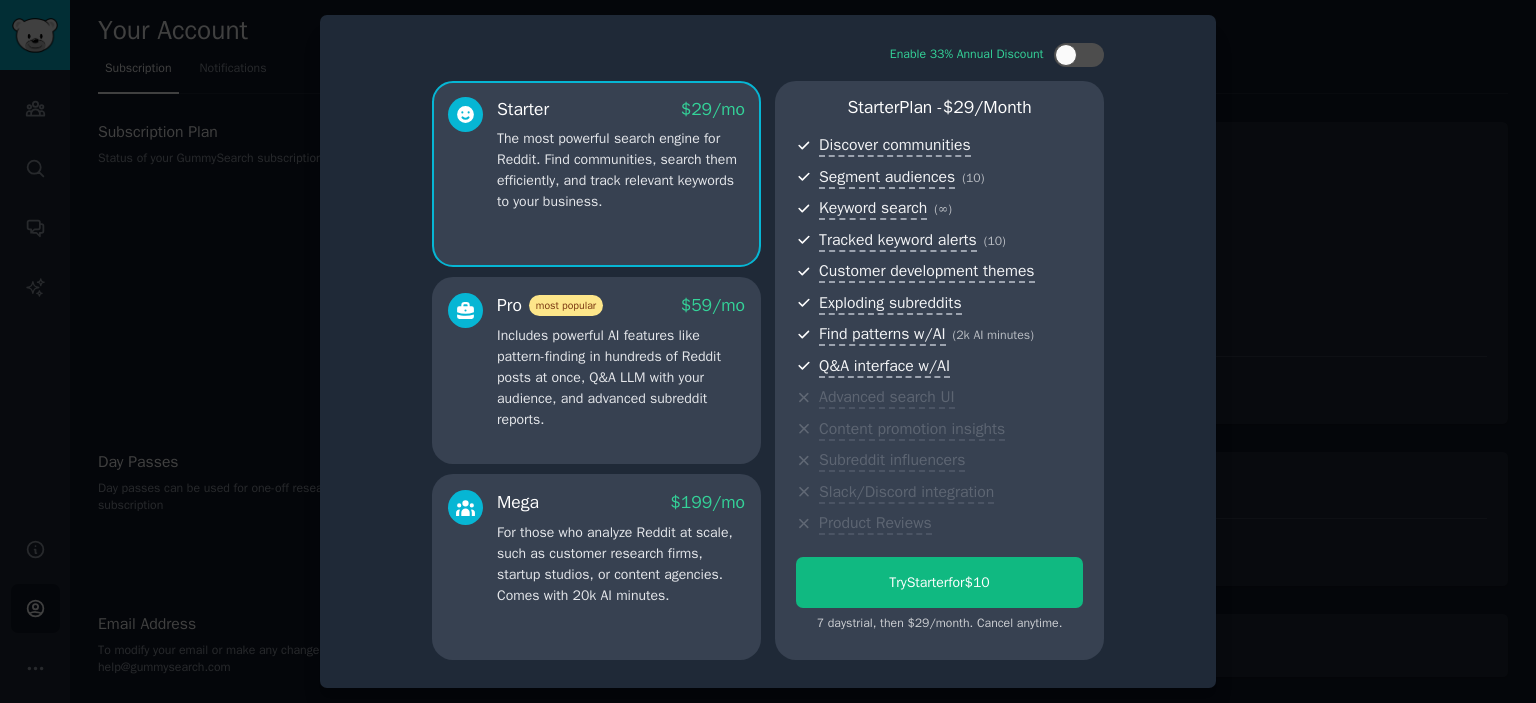 click at bounding box center [768, 351] 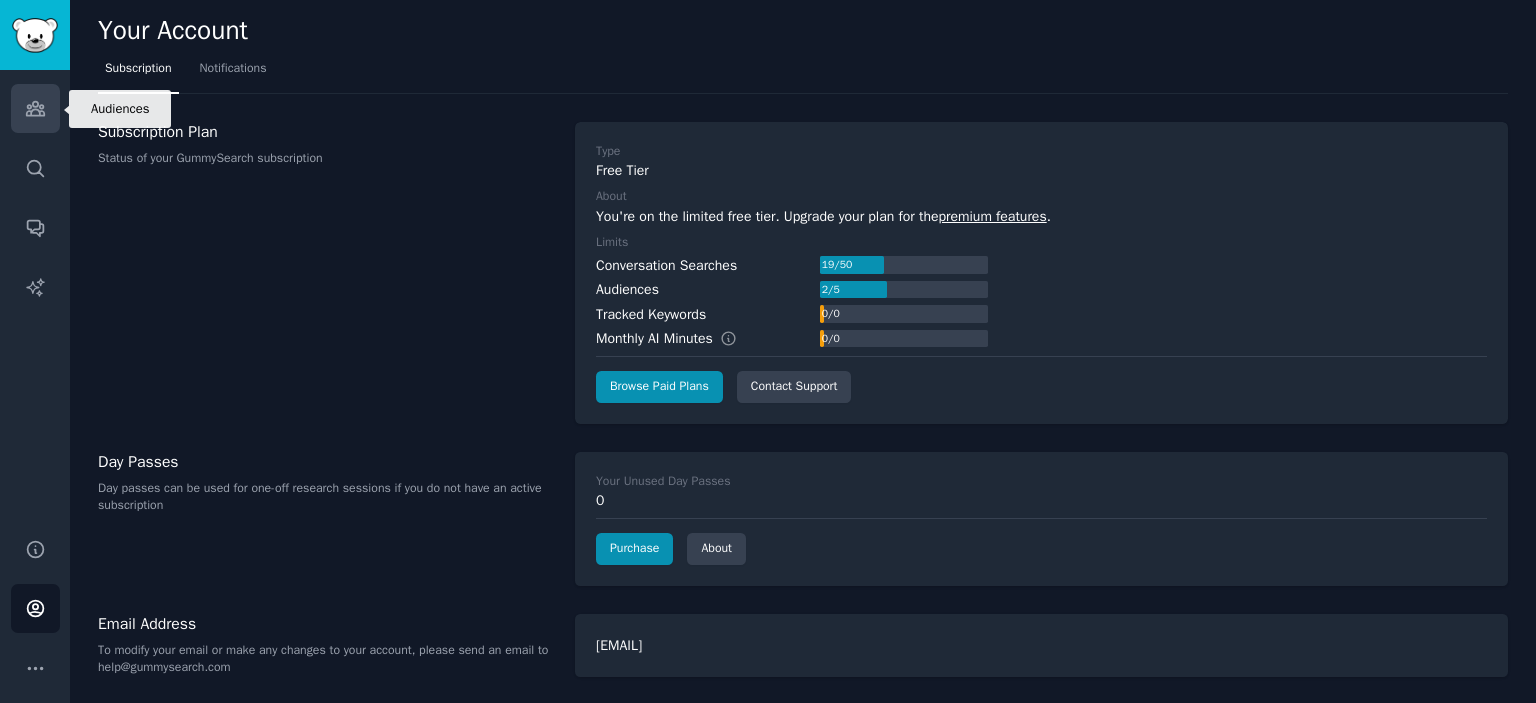 click on "Audiences" at bounding box center [35, 108] 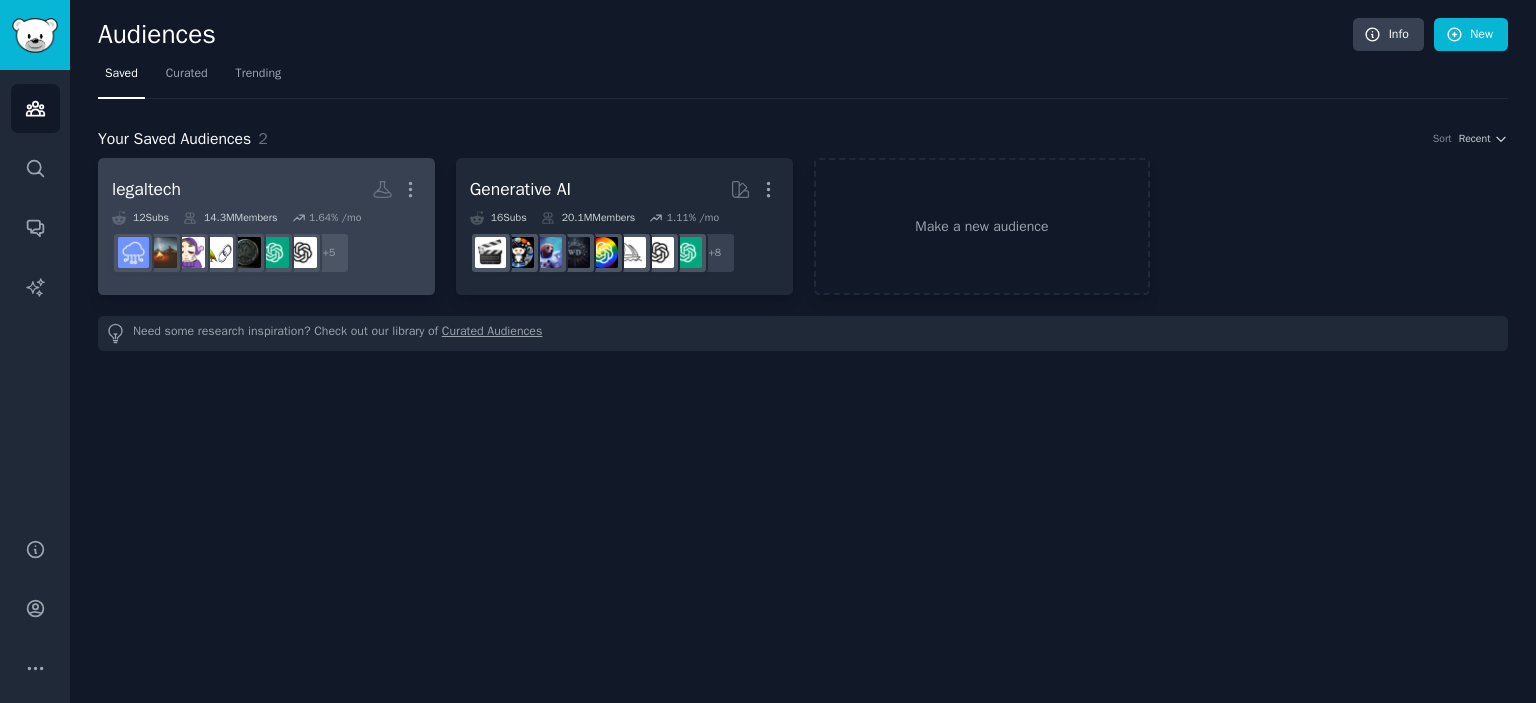 click on "legaltech More 12  Sub s 14.3M  Members 1.64 % /mo + 5" at bounding box center [266, 226] 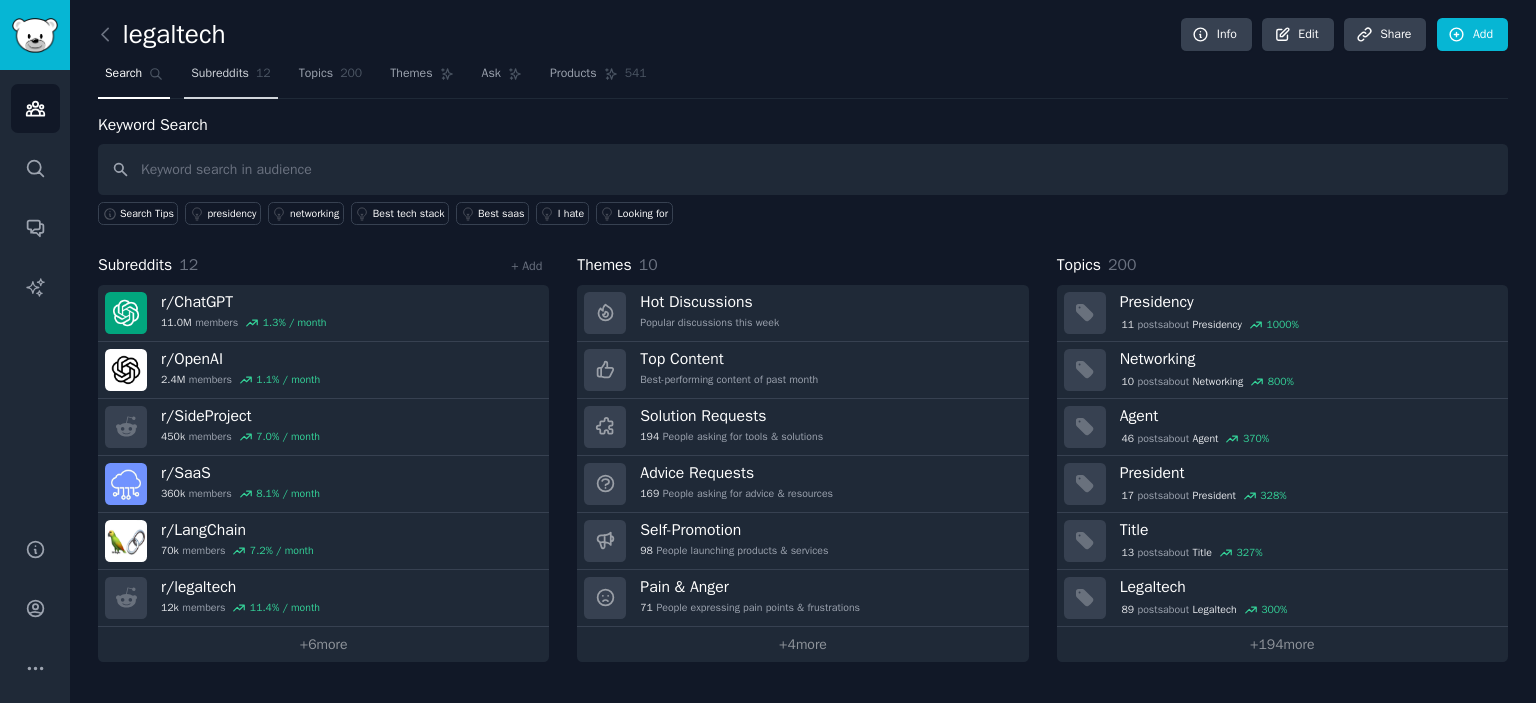 click on "Subreddits" at bounding box center [220, 74] 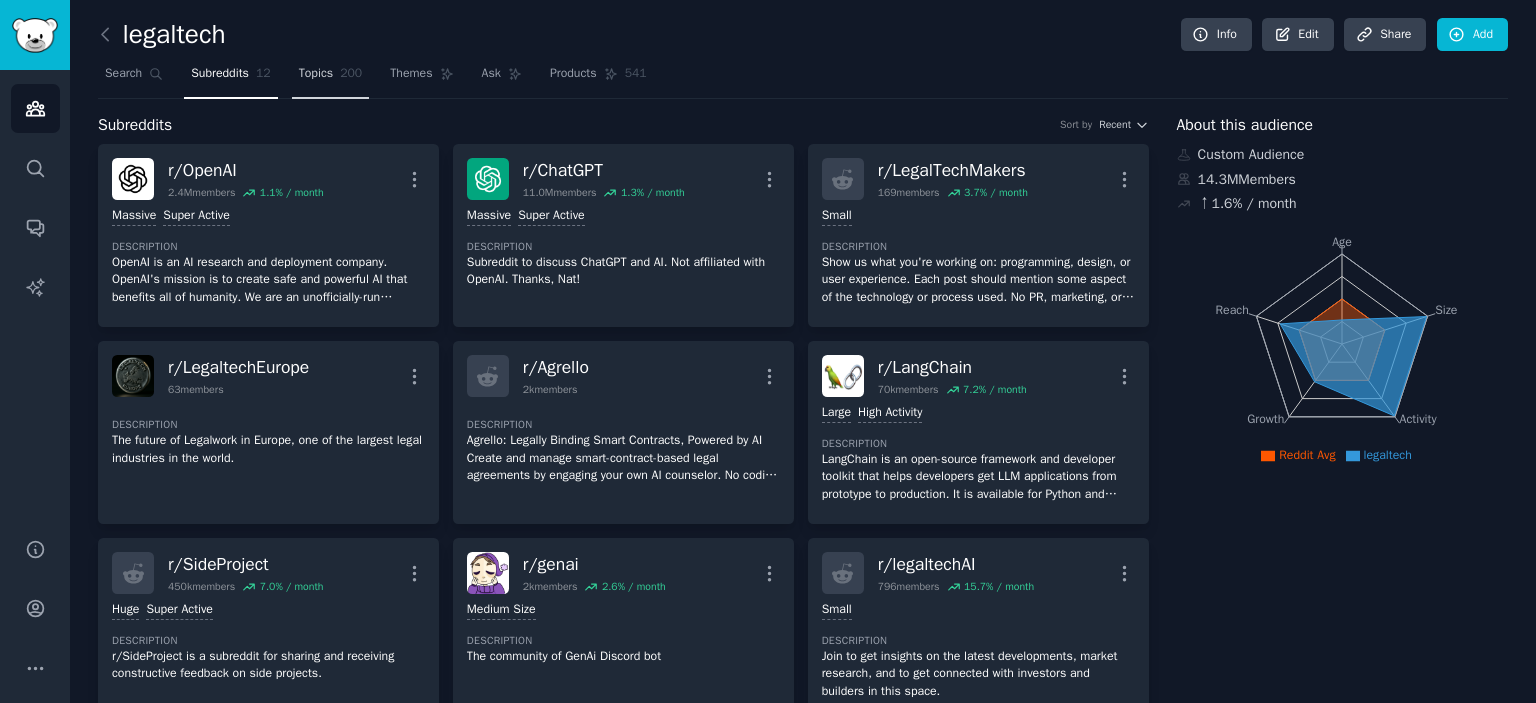 click on "200" 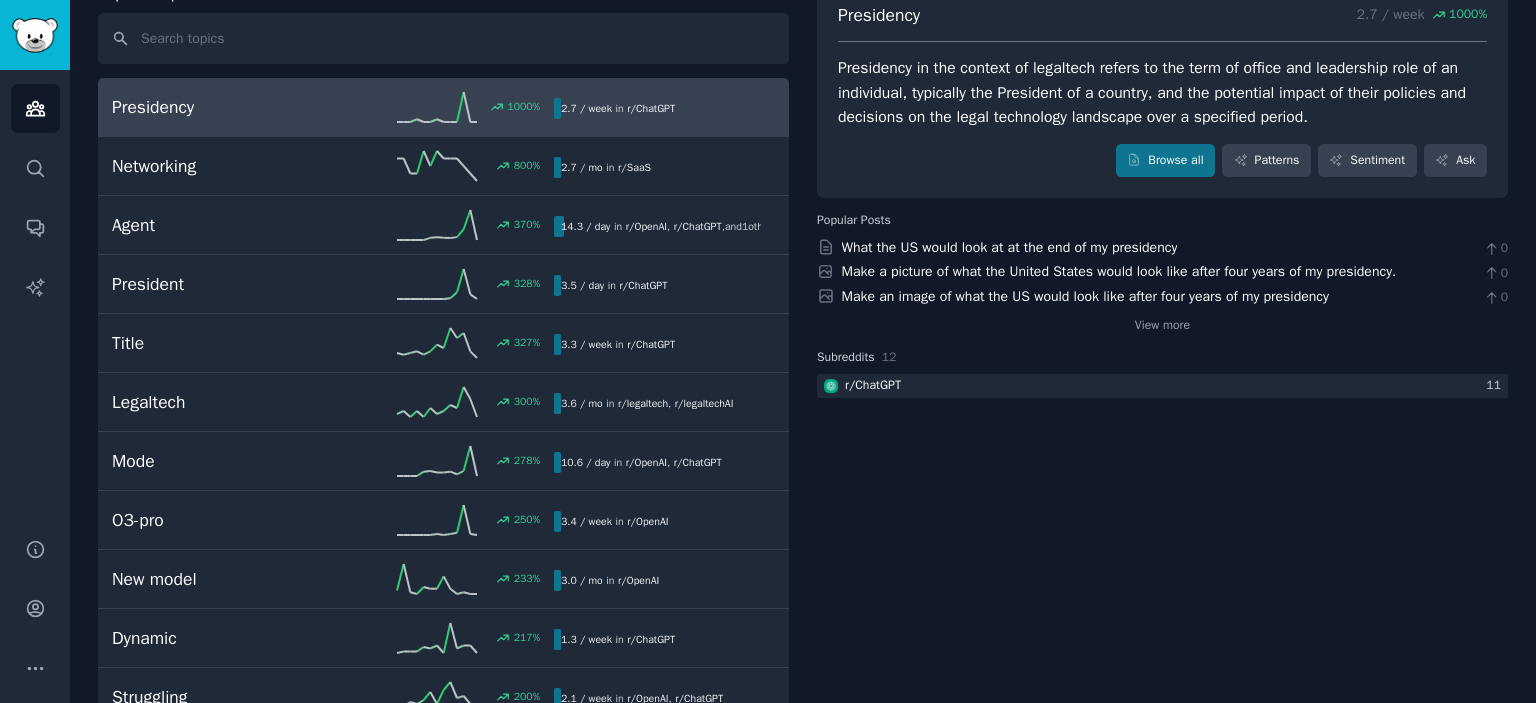 scroll, scrollTop: 0, scrollLeft: 0, axis: both 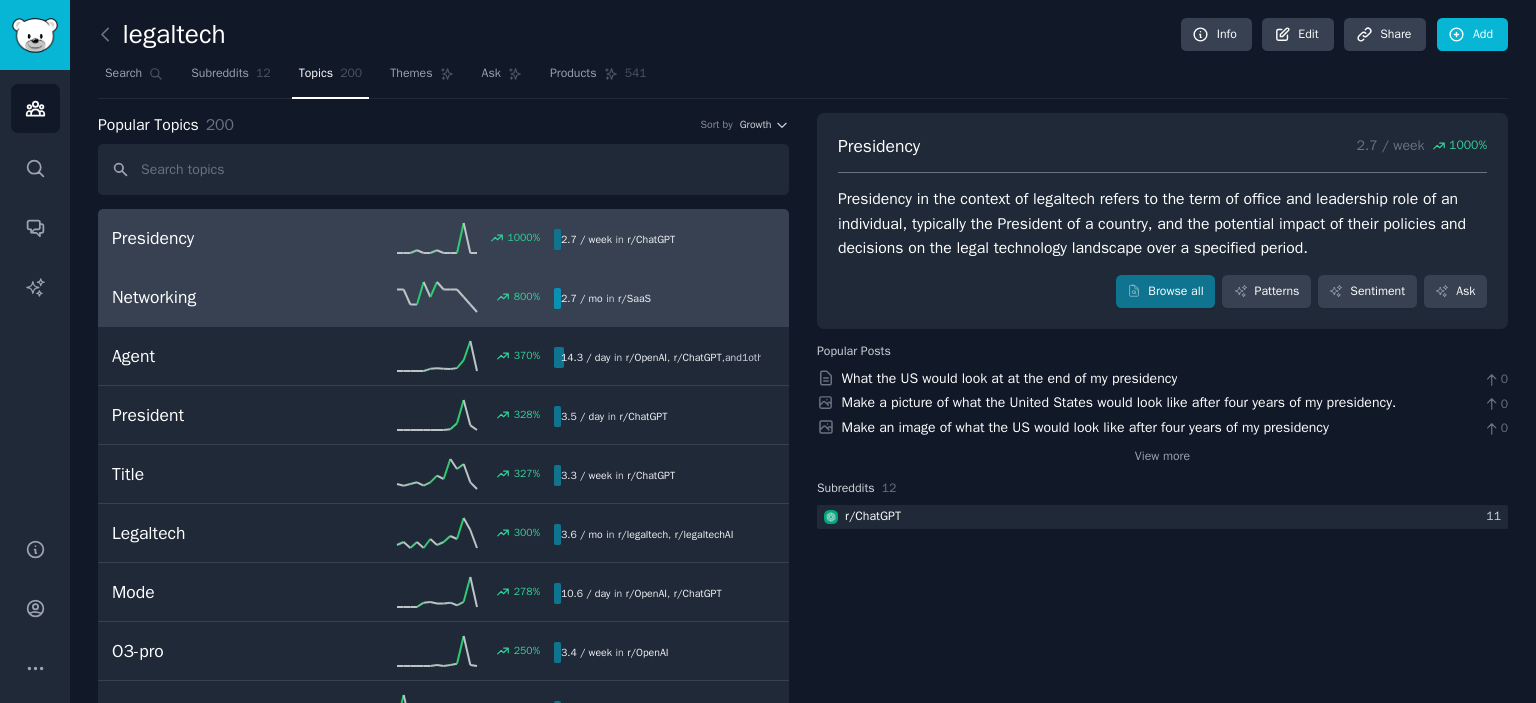 click on "2.7 / mo  in    r/ SaaS" at bounding box center (657, 298) 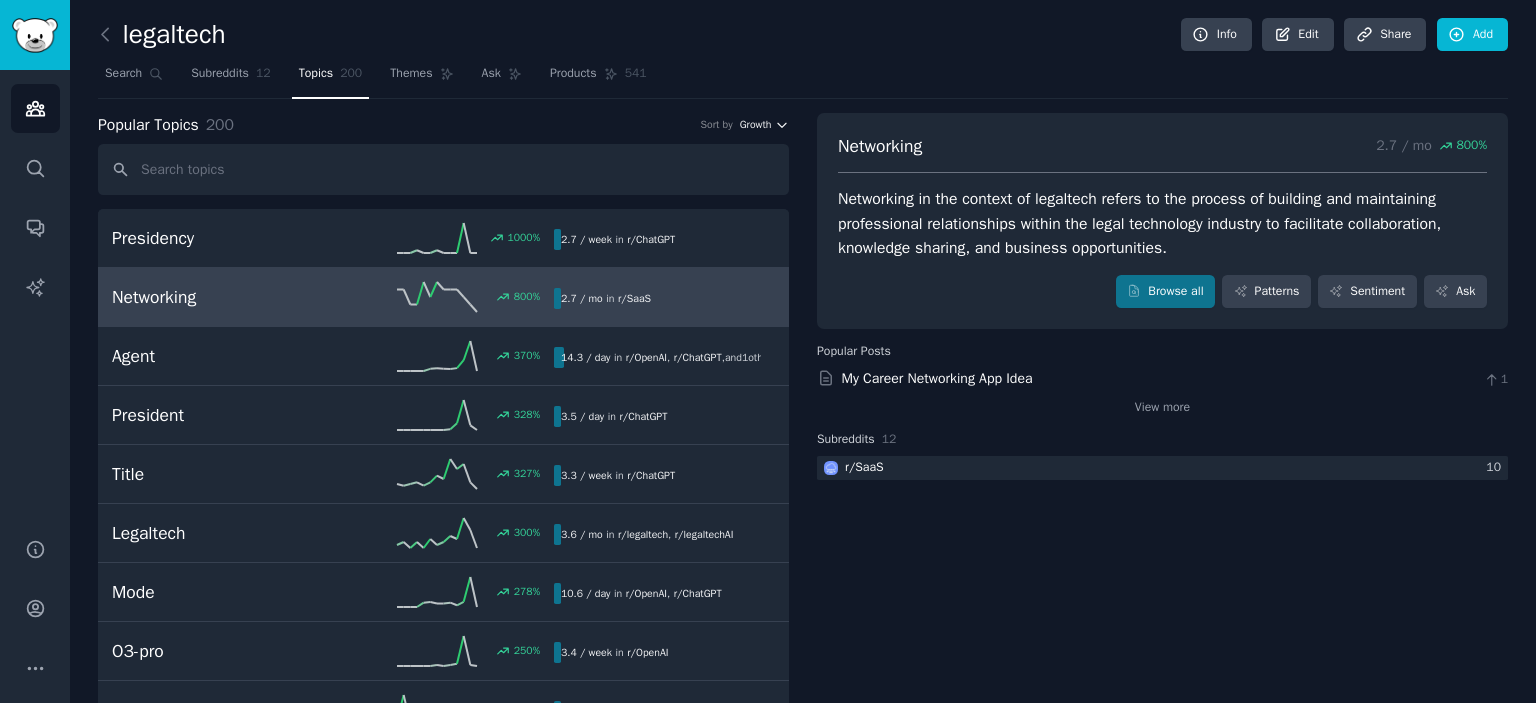 click 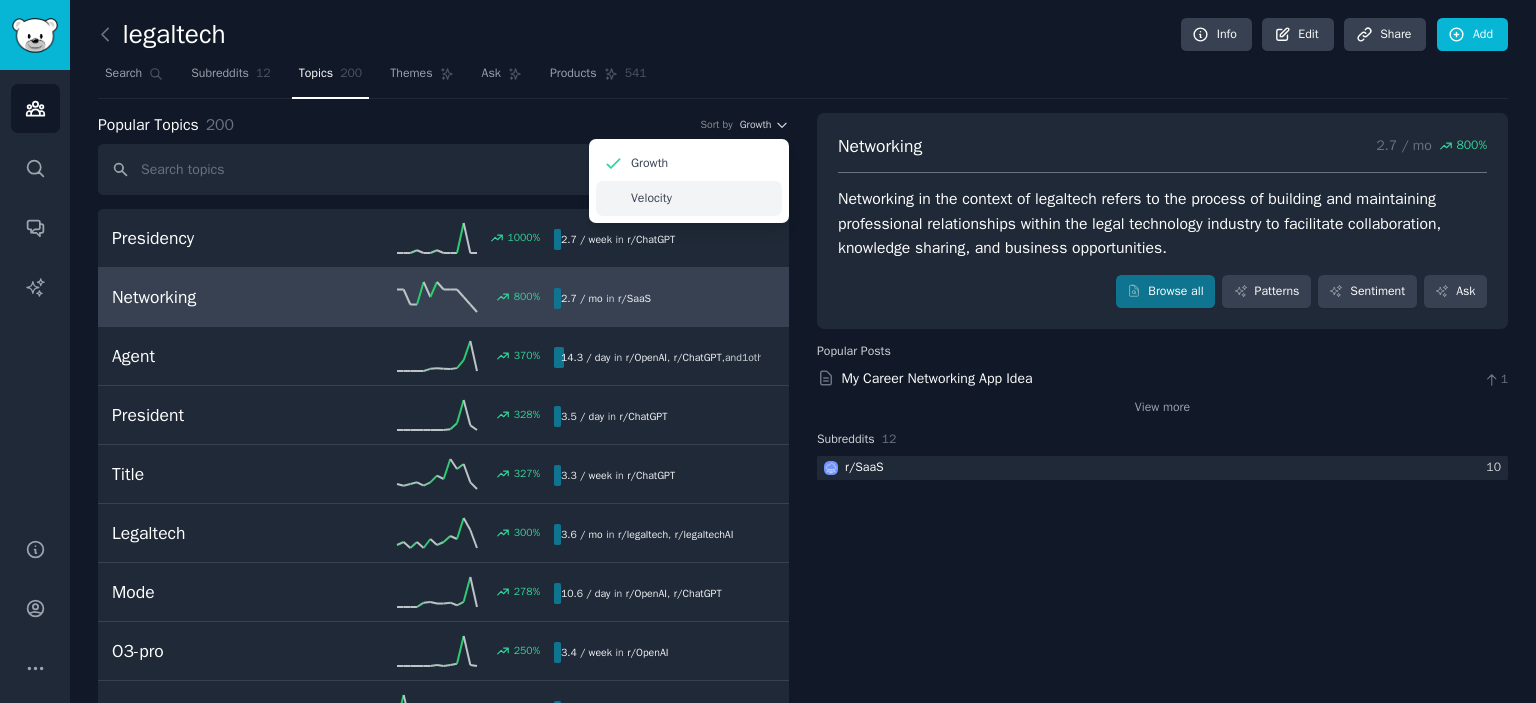 click on "Velocity" at bounding box center (689, 198) 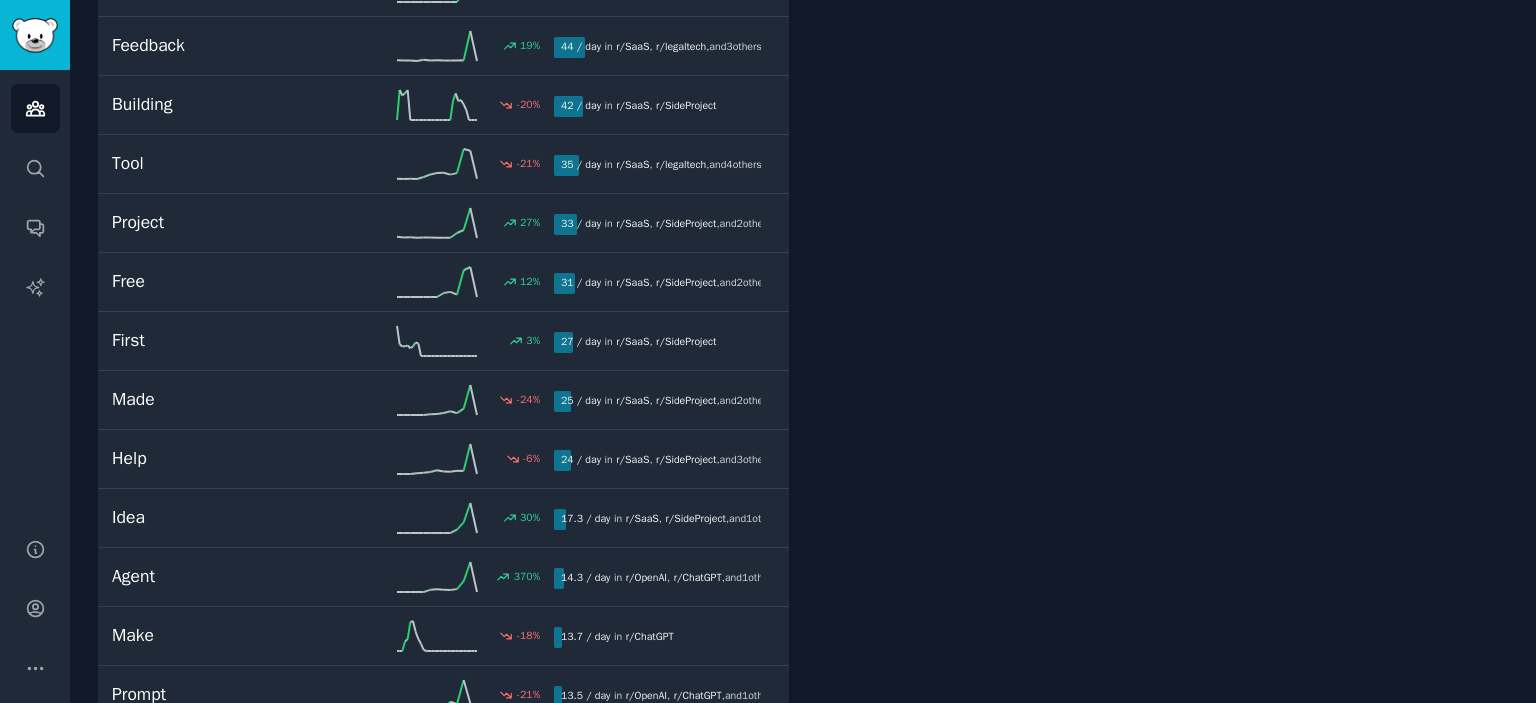 scroll, scrollTop: 700, scrollLeft: 0, axis: vertical 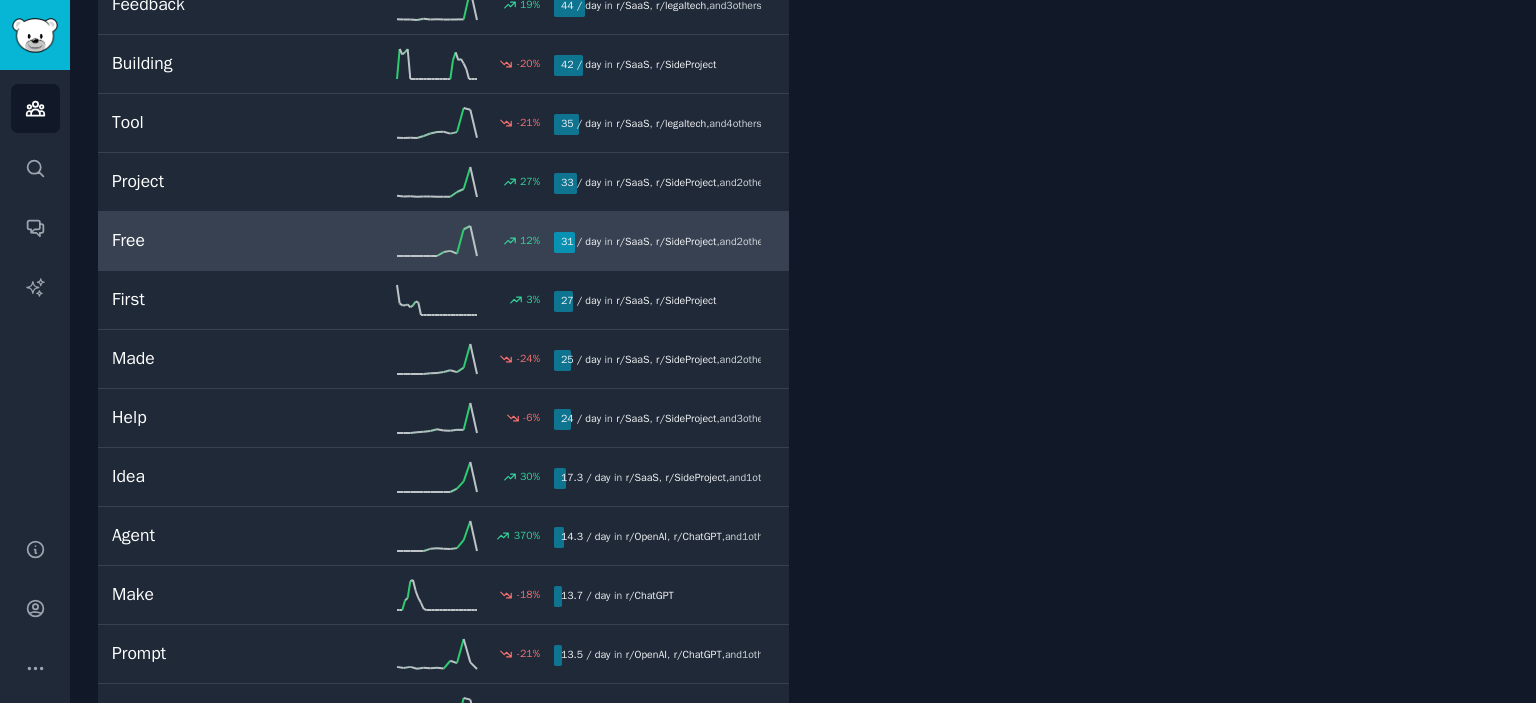 click on "[NUMBER] / day  in    r/ SaaS ,  r/ SideProject ,   and  2  other s" at bounding box center (657, 242) 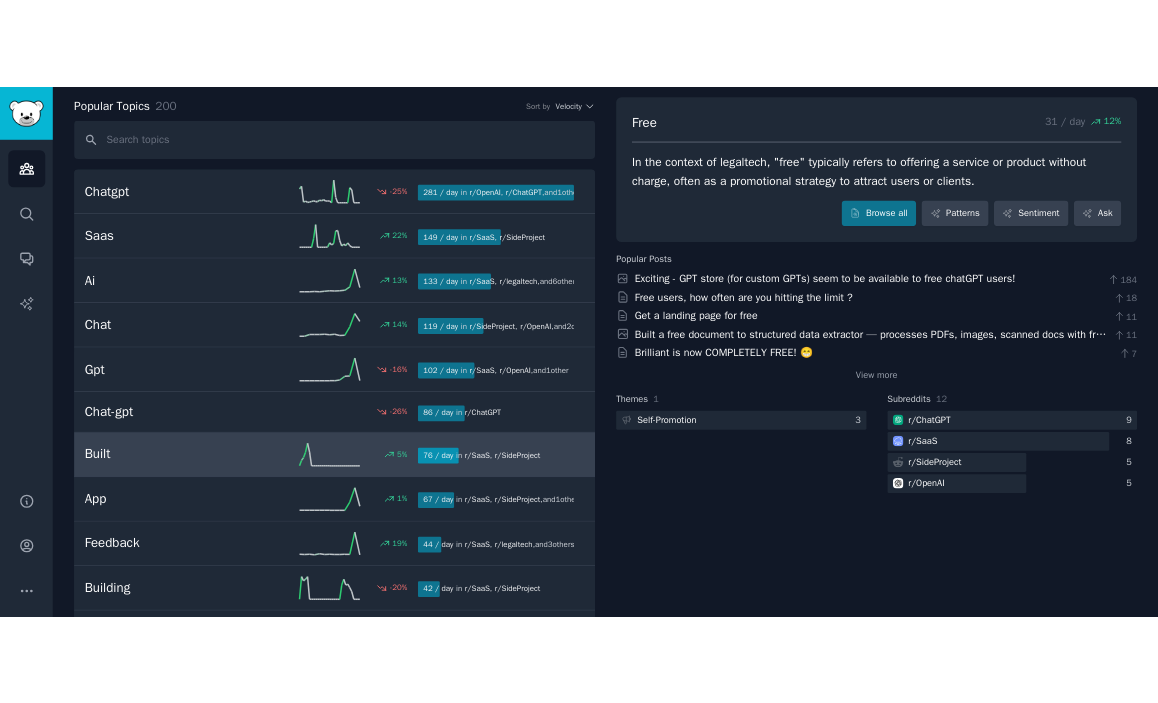 scroll, scrollTop: 0, scrollLeft: 0, axis: both 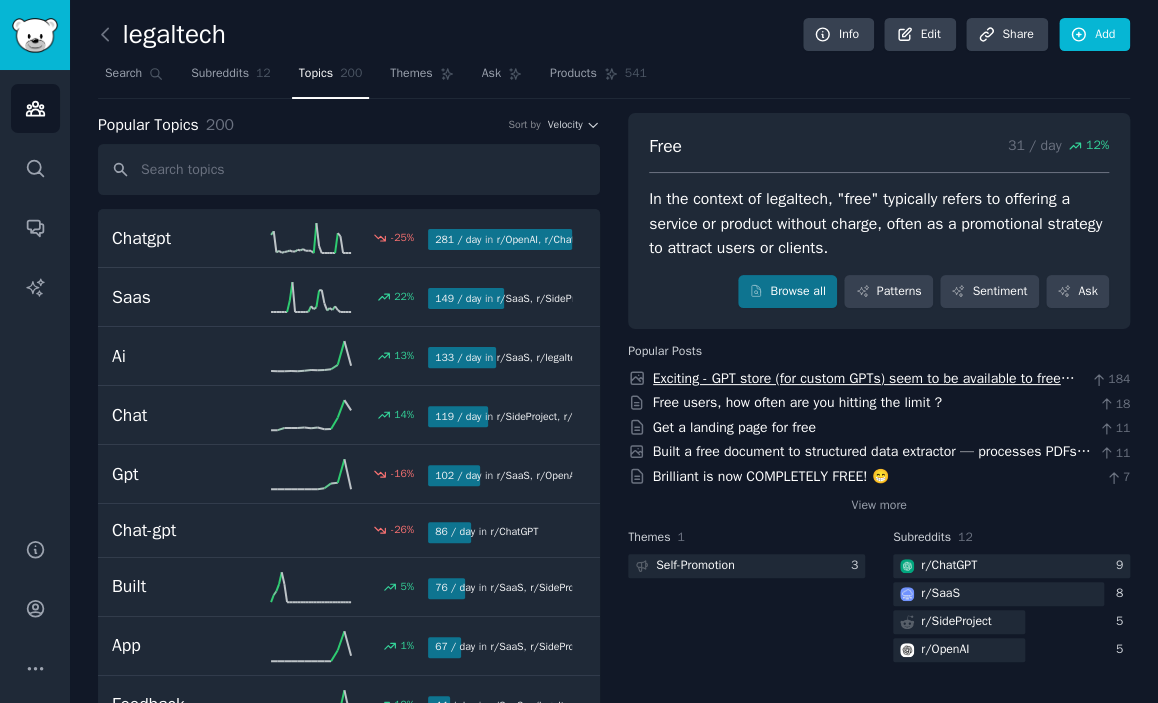 click on "Exciting - GPT store (for custom GPTs) seem to be available to free chatGPT users!" at bounding box center (864, 389) 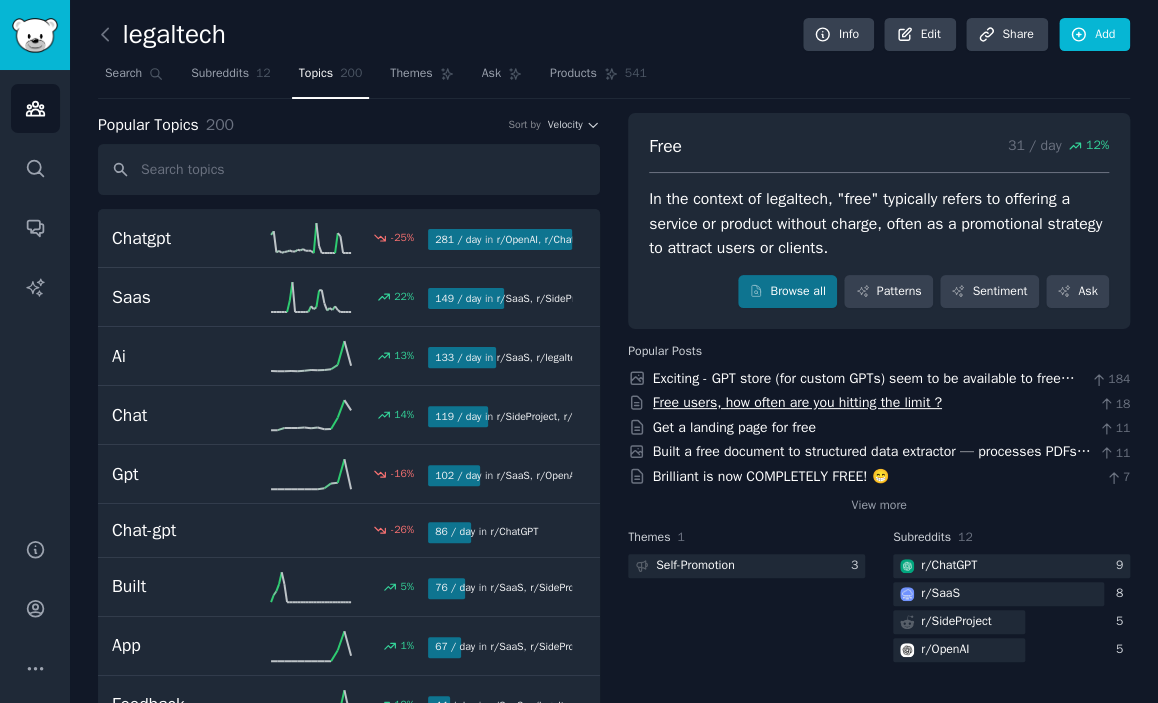 click on "Free users, how often are you hitting the limit ?" at bounding box center [797, 402] 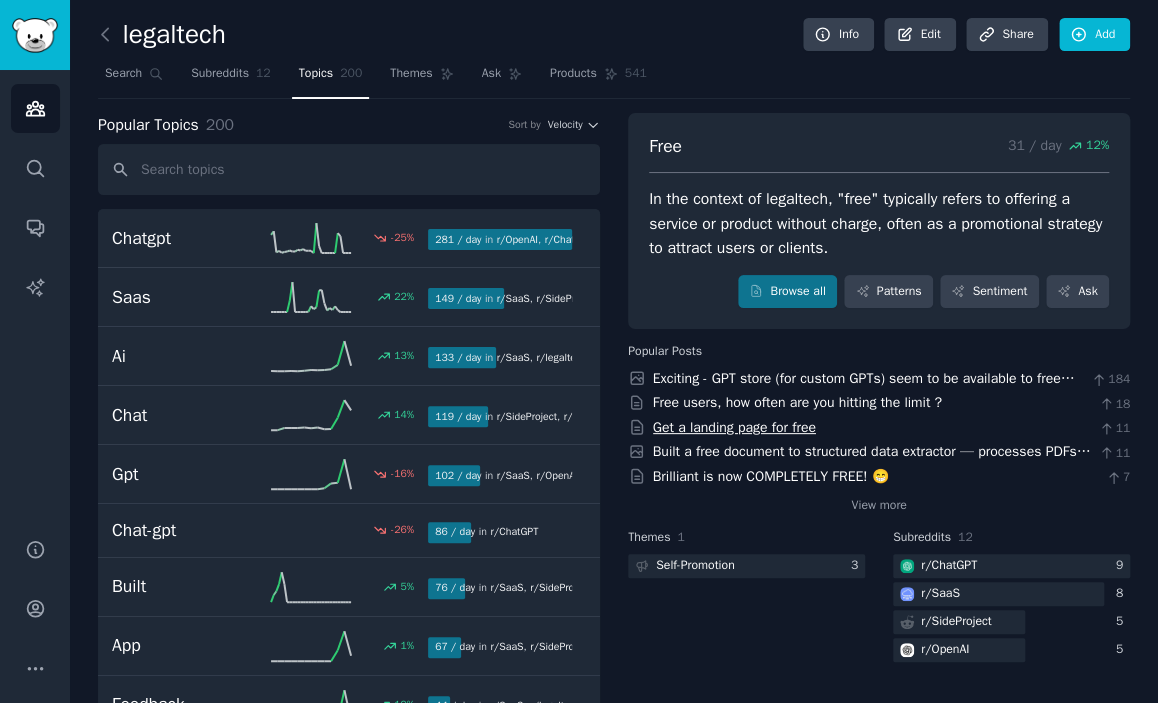 click on "Get a landing page for free" at bounding box center [734, 427] 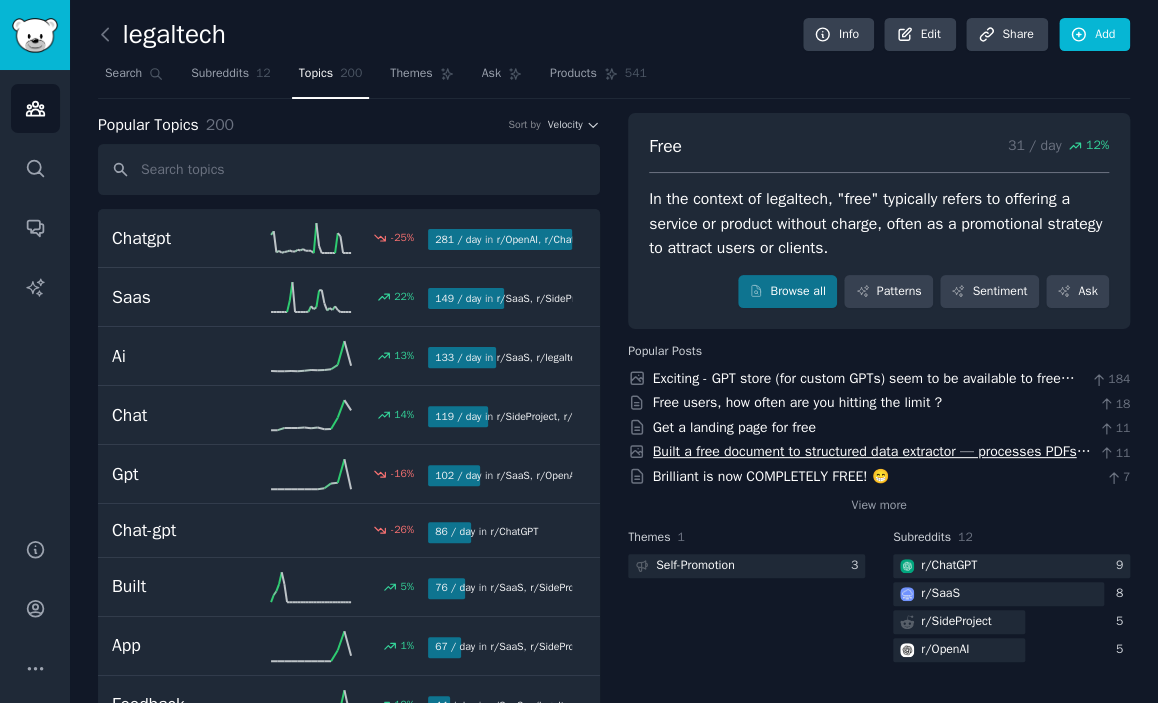 click on "Built a free document to structured data extractor — processes PDFs, images, scanned docs with free cloud processing" at bounding box center [872, 462] 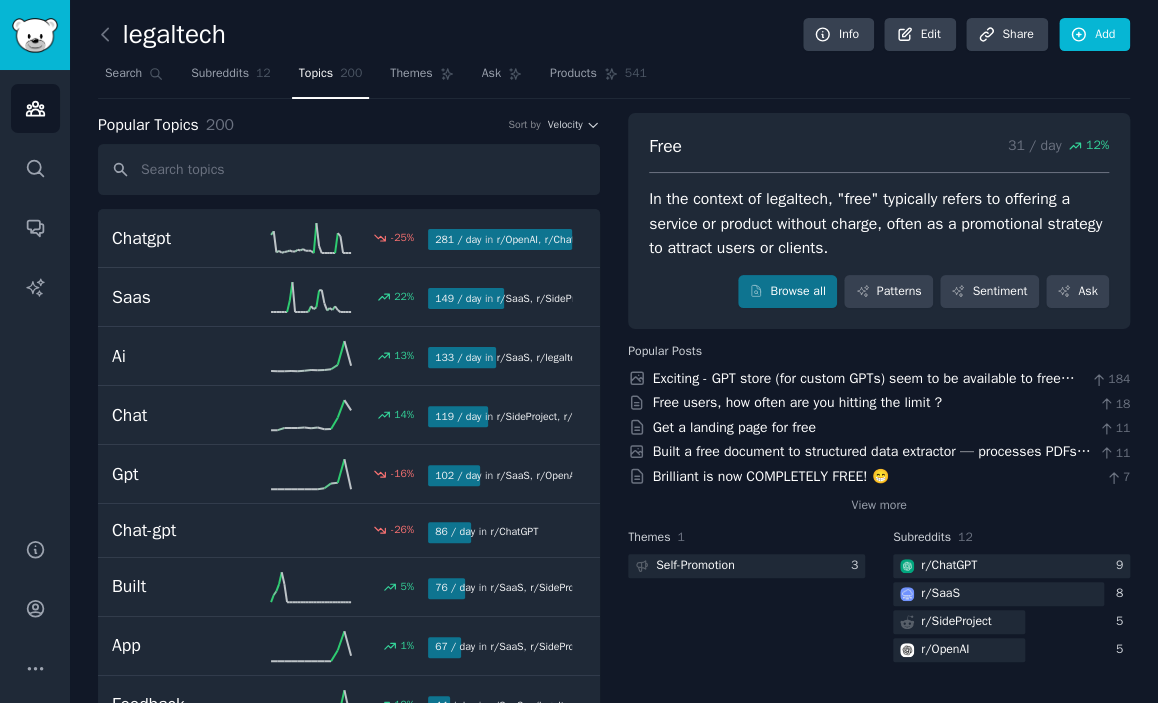 click on "Brilliant is now COMPLETELY FREE! 😁" at bounding box center (771, 476) 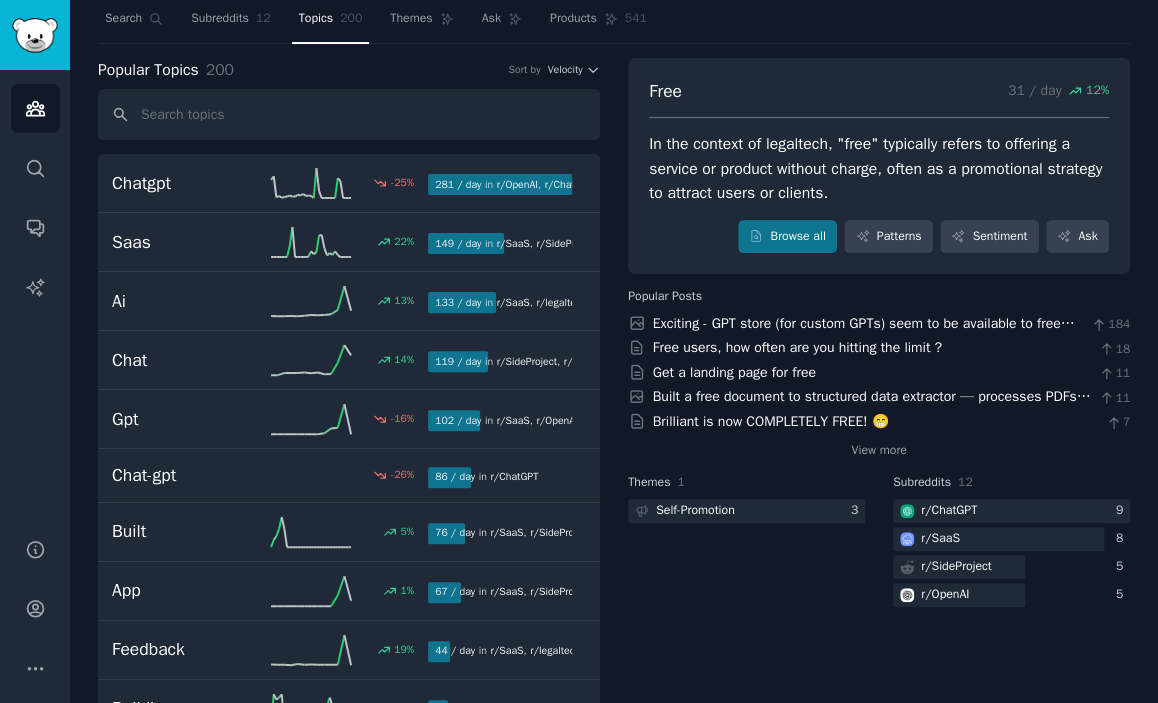 scroll, scrollTop: 0, scrollLeft: 0, axis: both 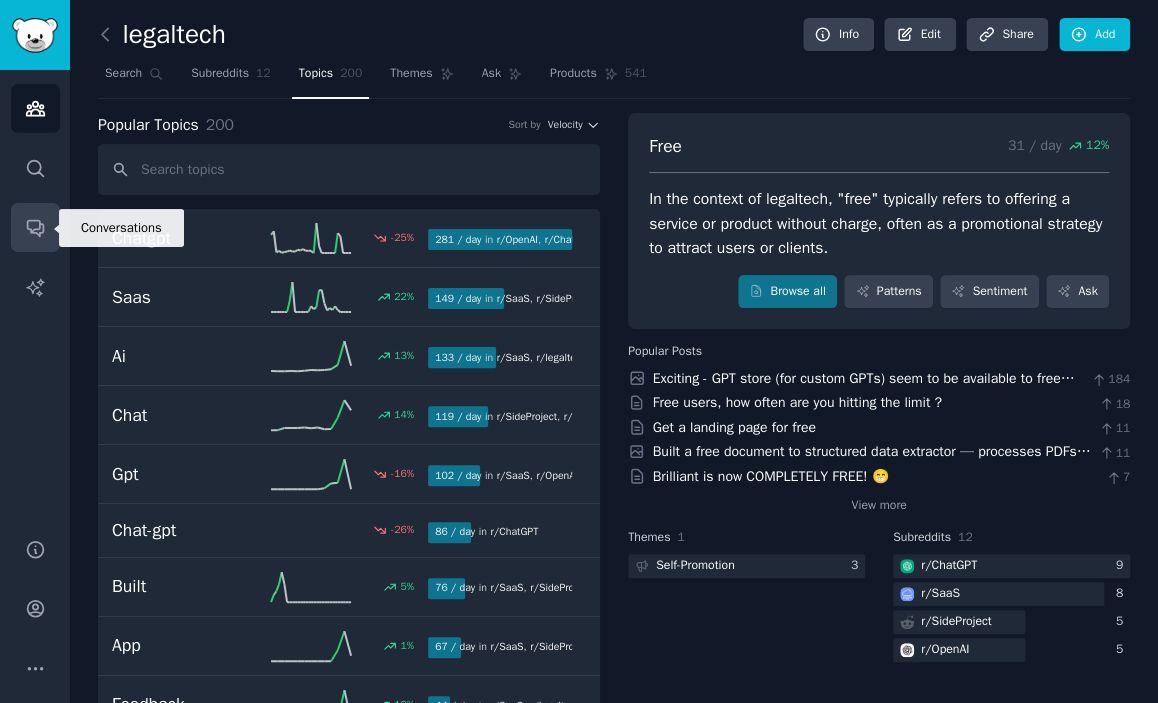 click 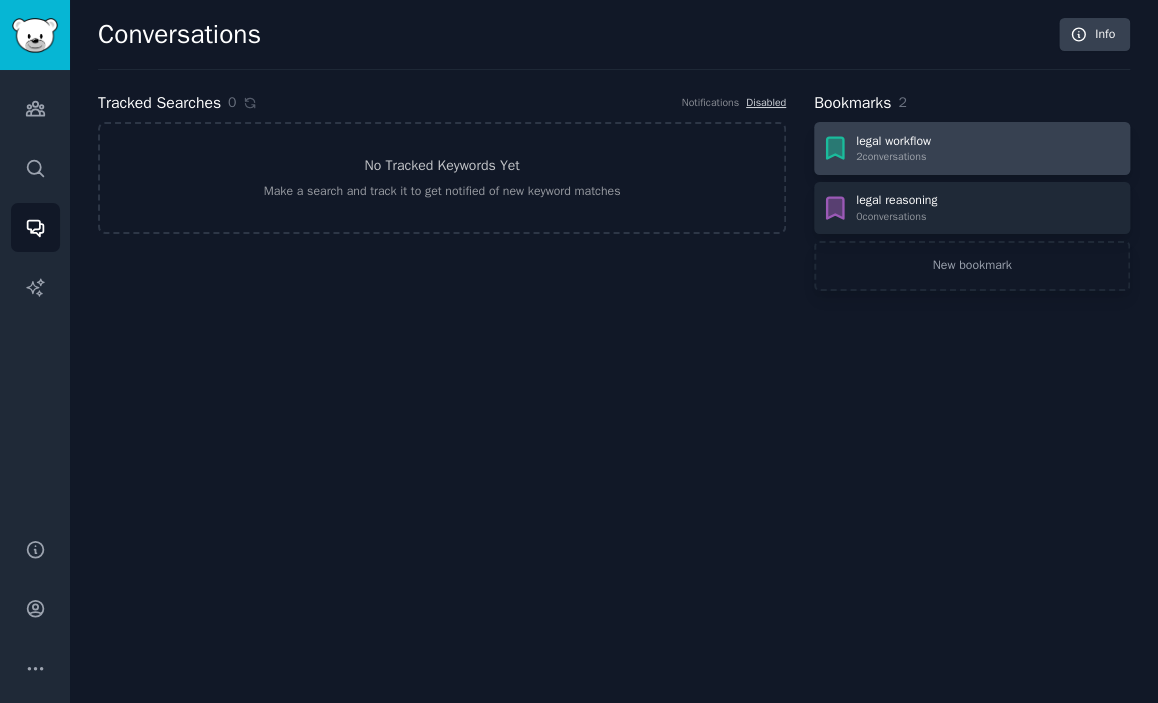 click on "2  conversation s" at bounding box center (893, 157) 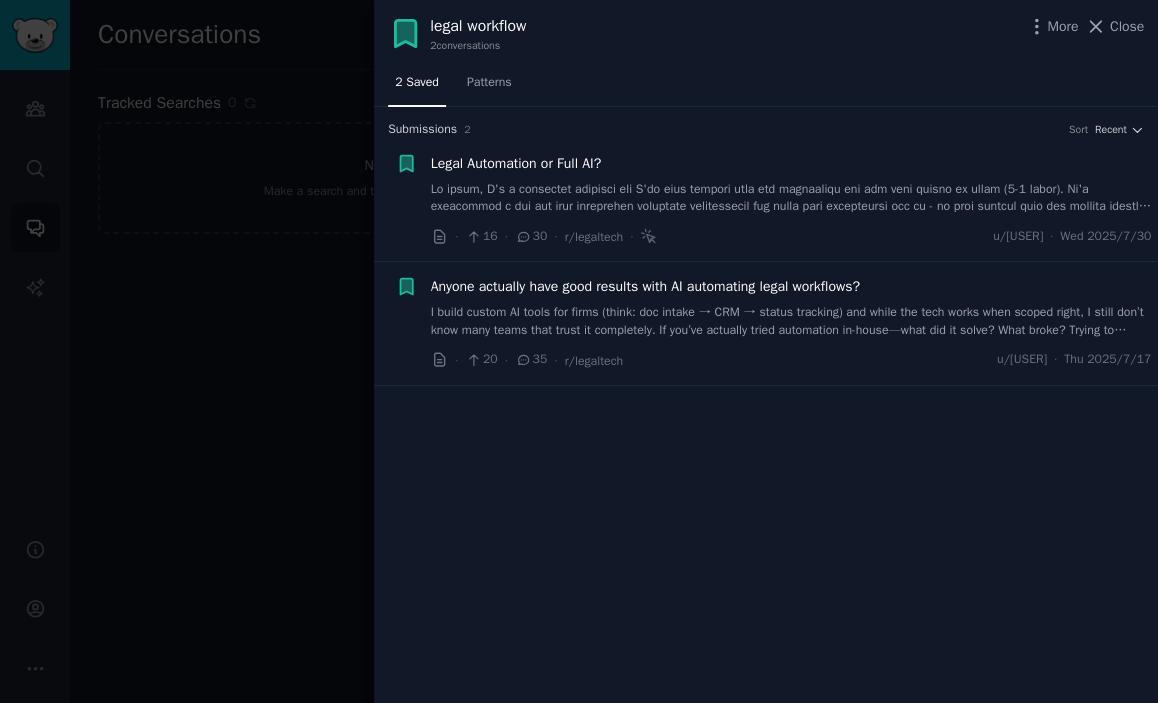 click on "I build custom AI tools for firms (think: doc intake → CRM → status tracking) and while the tech works when scoped right, I still don’t know many teams that trust it completely.
If you’ve actually tried automation in-house—what did it solve? What broke?
Trying to gather insight from people *actually in it*, not marketing copy." at bounding box center [791, 321] 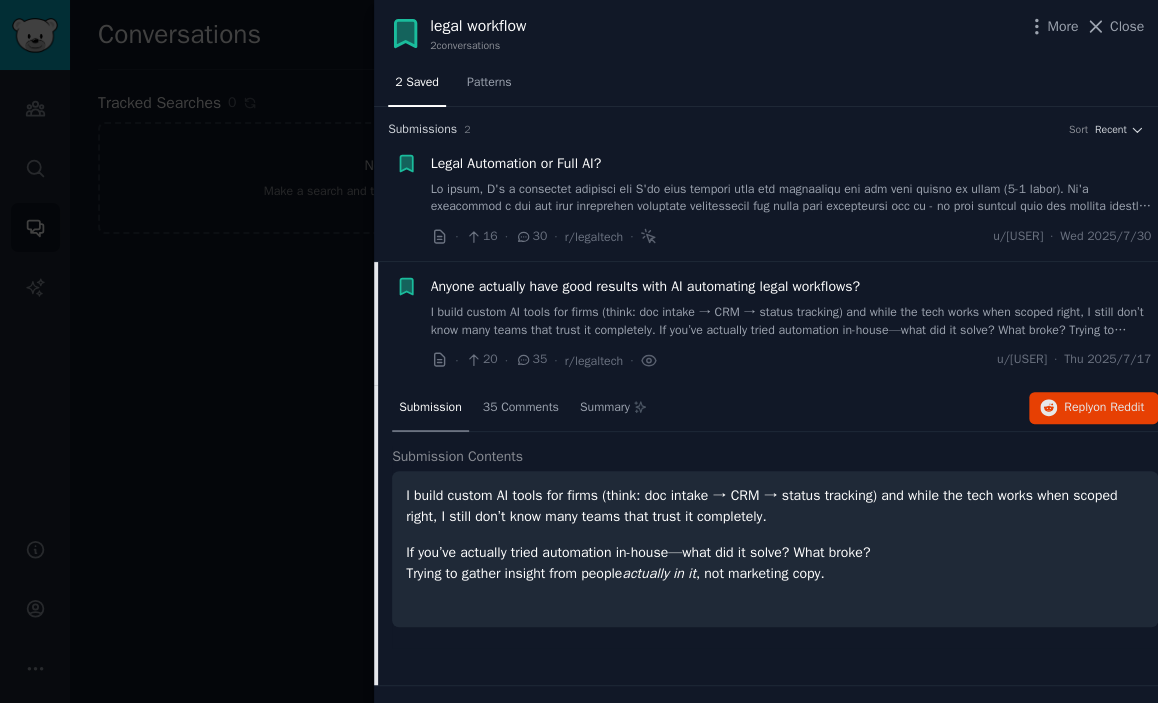 click on "Legal Automation or Full AI?" at bounding box center (516, 163) 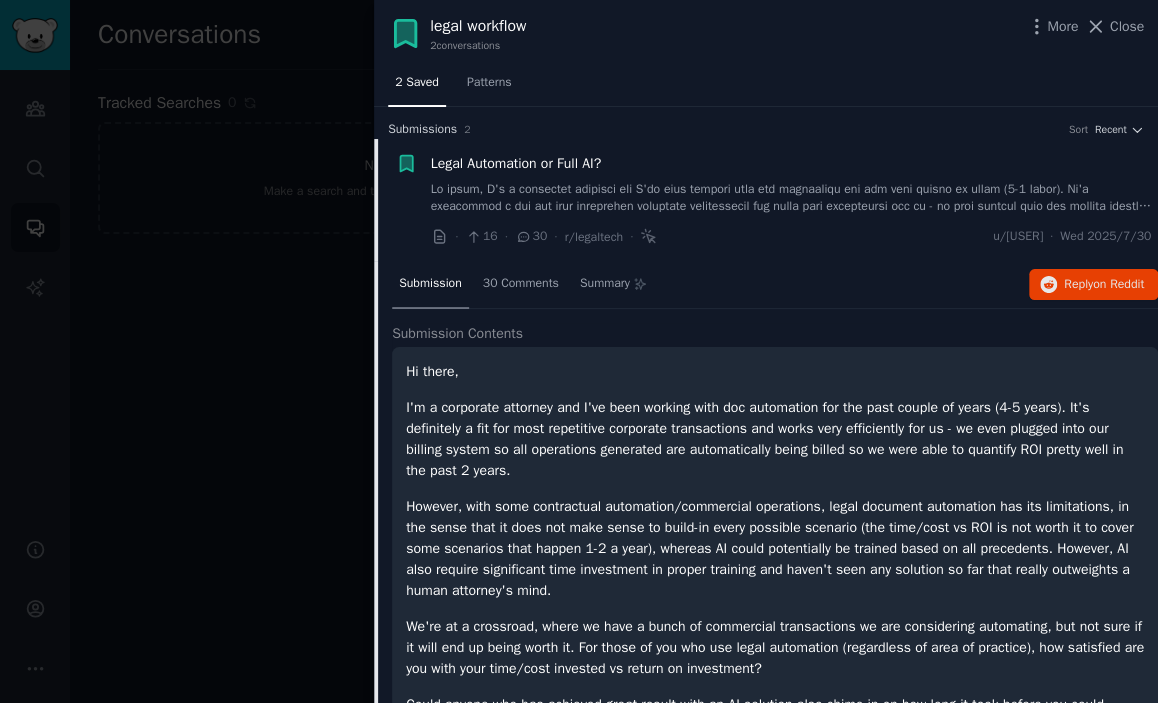 scroll, scrollTop: 31, scrollLeft: 0, axis: vertical 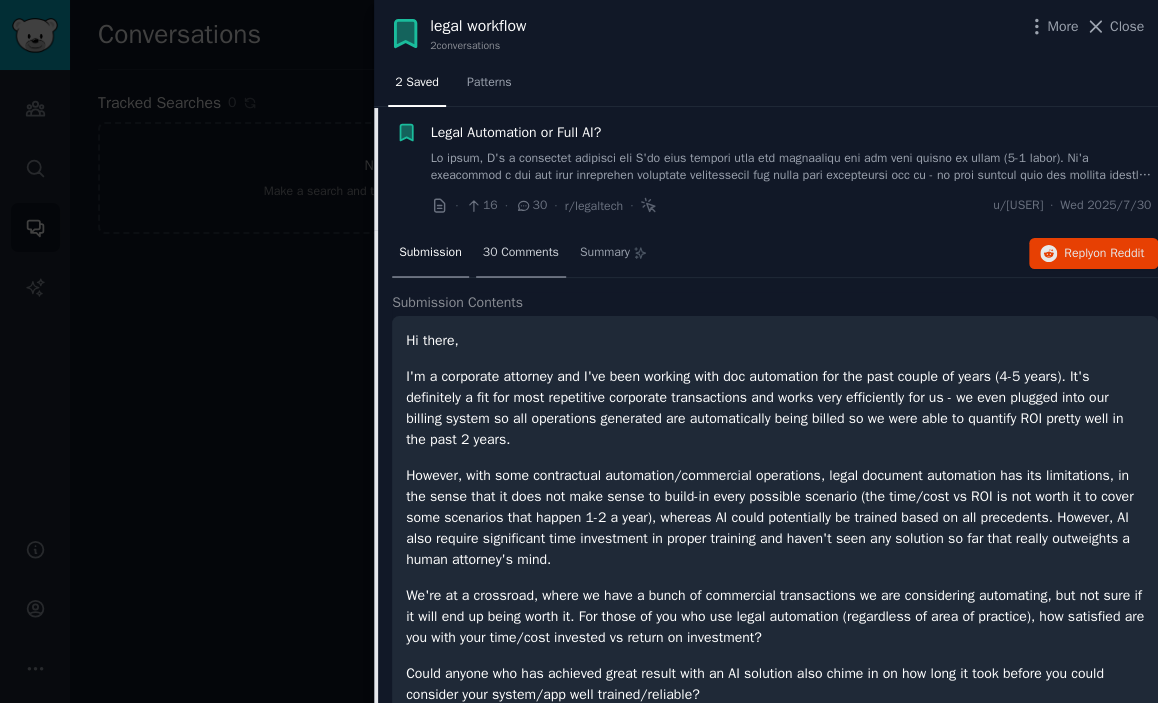 click on "30 Comments" at bounding box center [521, 253] 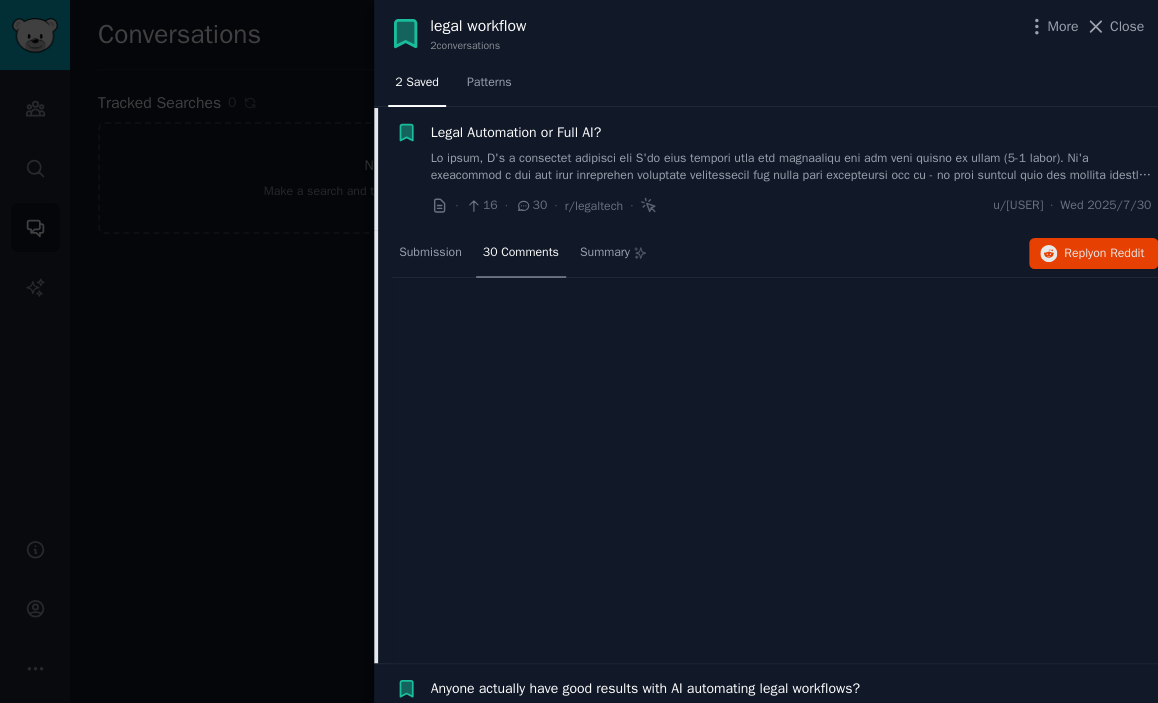 scroll, scrollTop: 0, scrollLeft: 0, axis: both 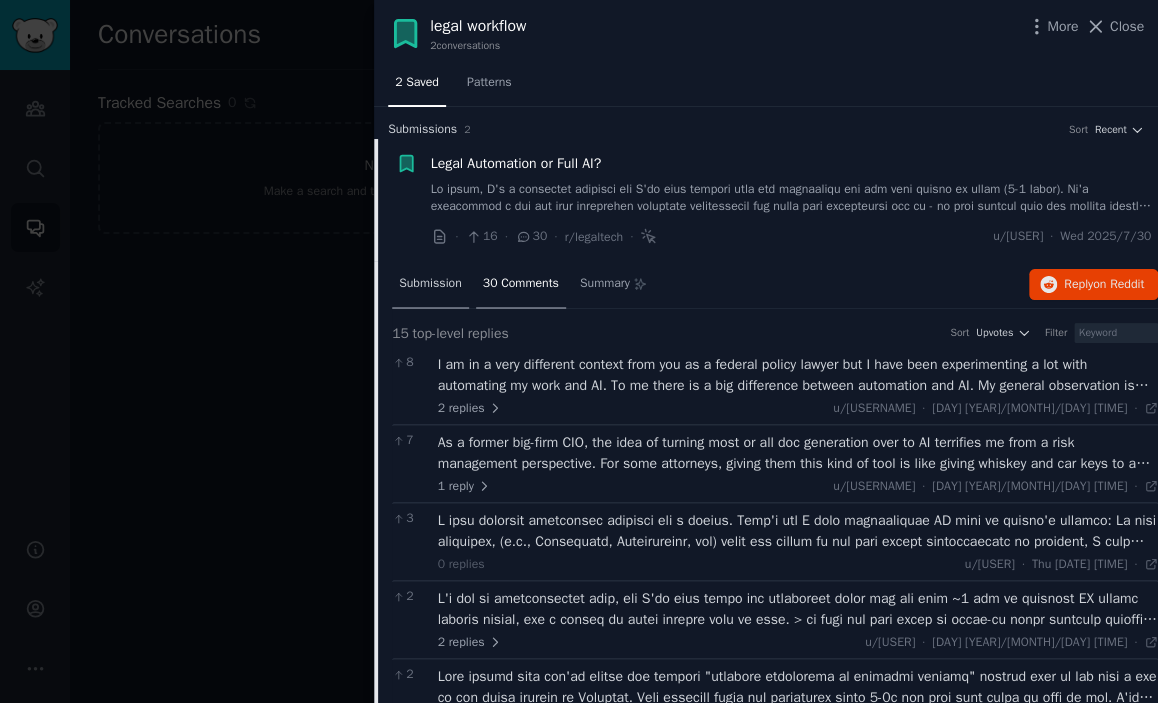 click on "Submission" at bounding box center (430, 284) 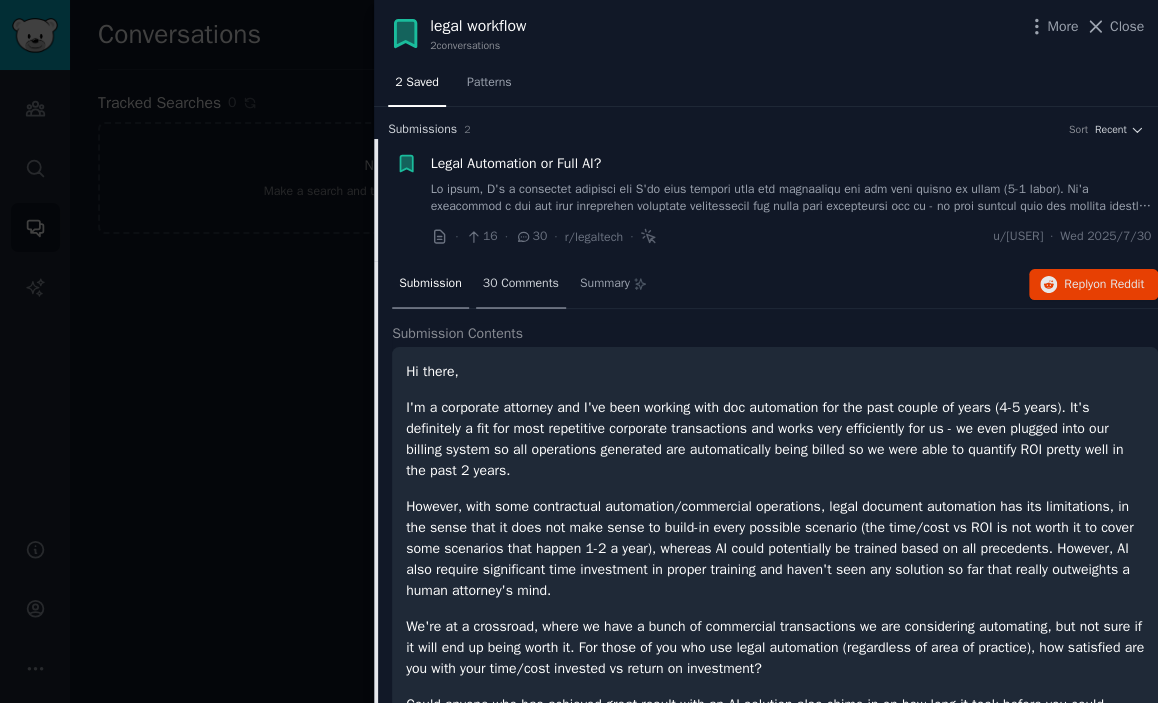 click on "30 Comments" at bounding box center (521, 284) 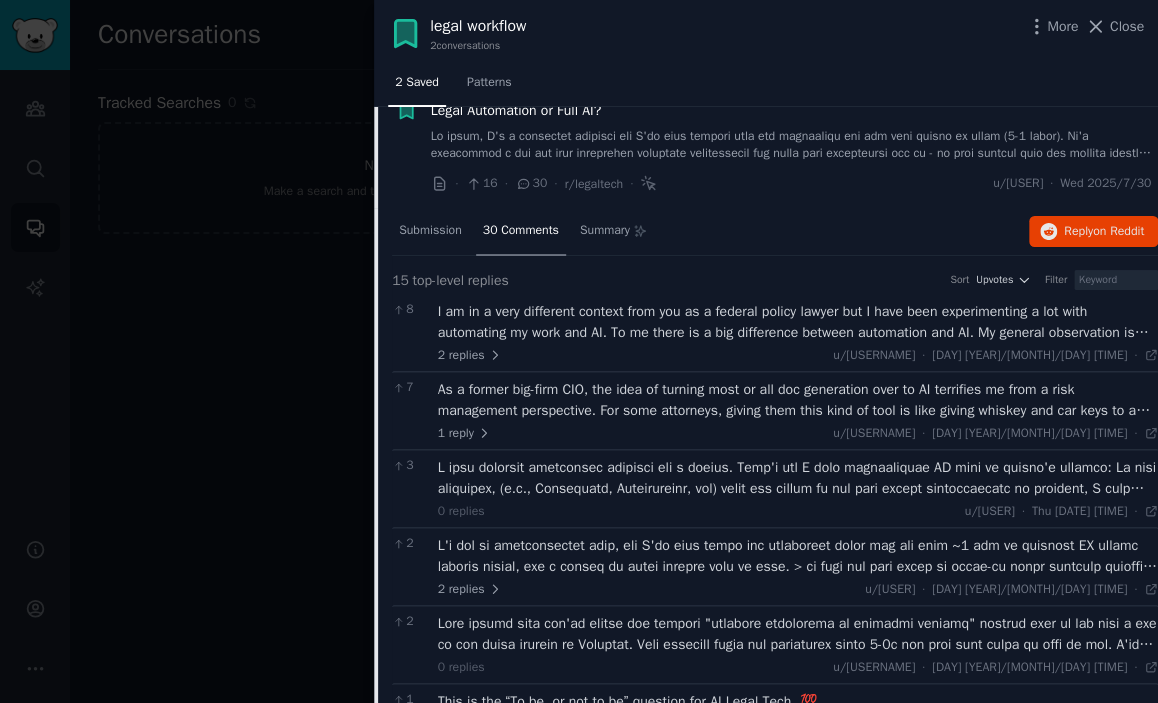 scroll, scrollTop: 100, scrollLeft: 0, axis: vertical 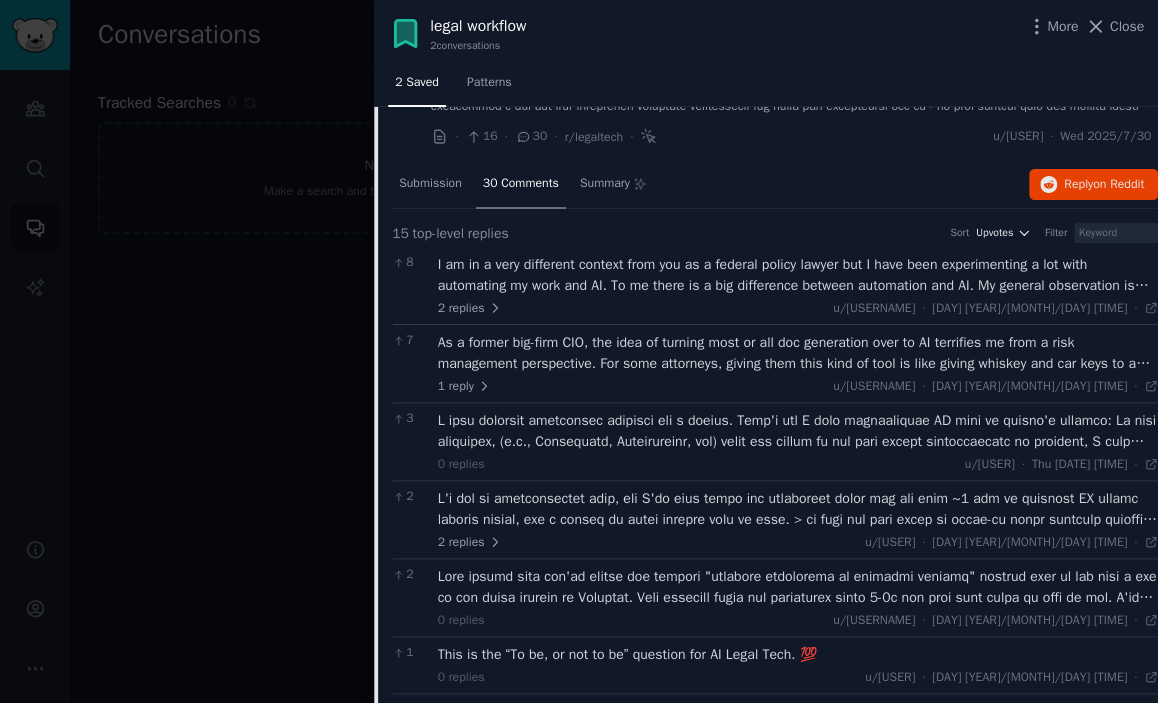 click on "Upvotes" at bounding box center (994, 233) 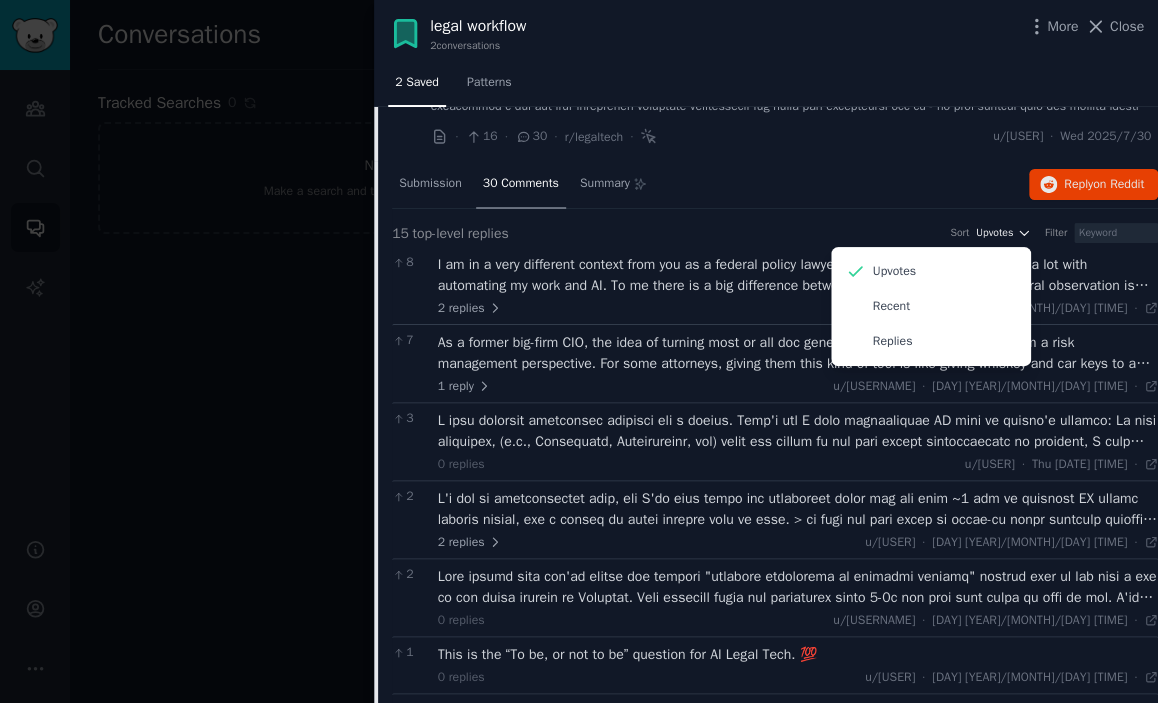 click on "Upvotes" at bounding box center [994, 233] 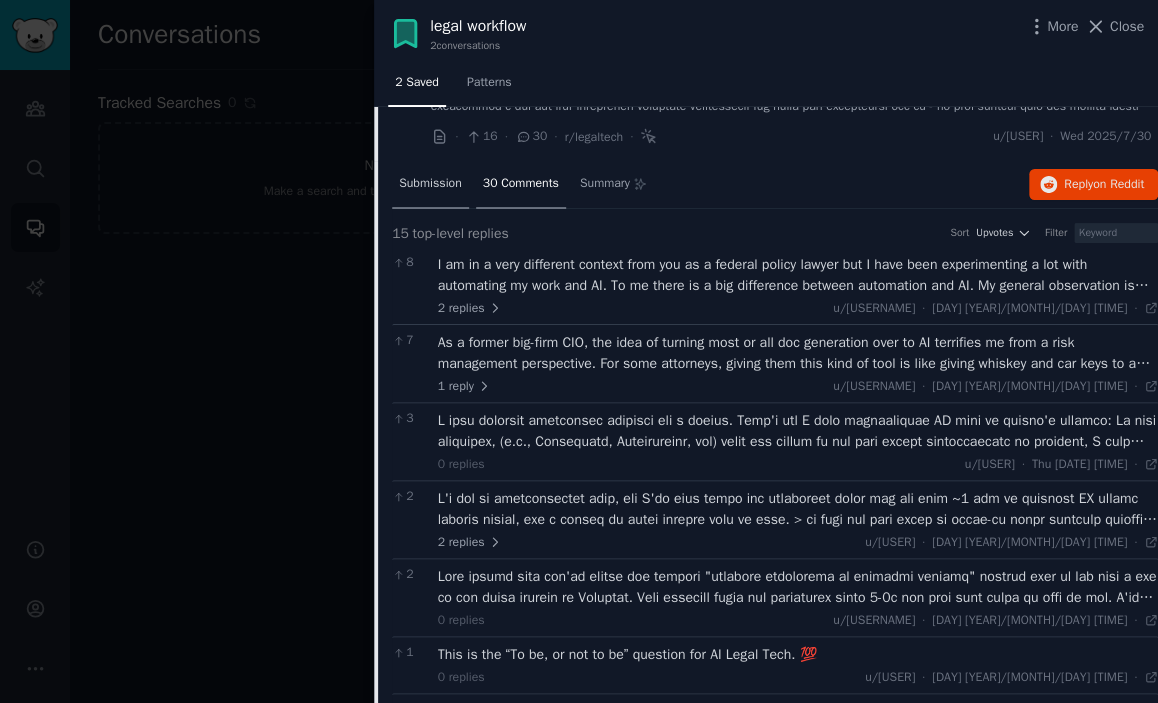 click on "Submission" at bounding box center (430, 184) 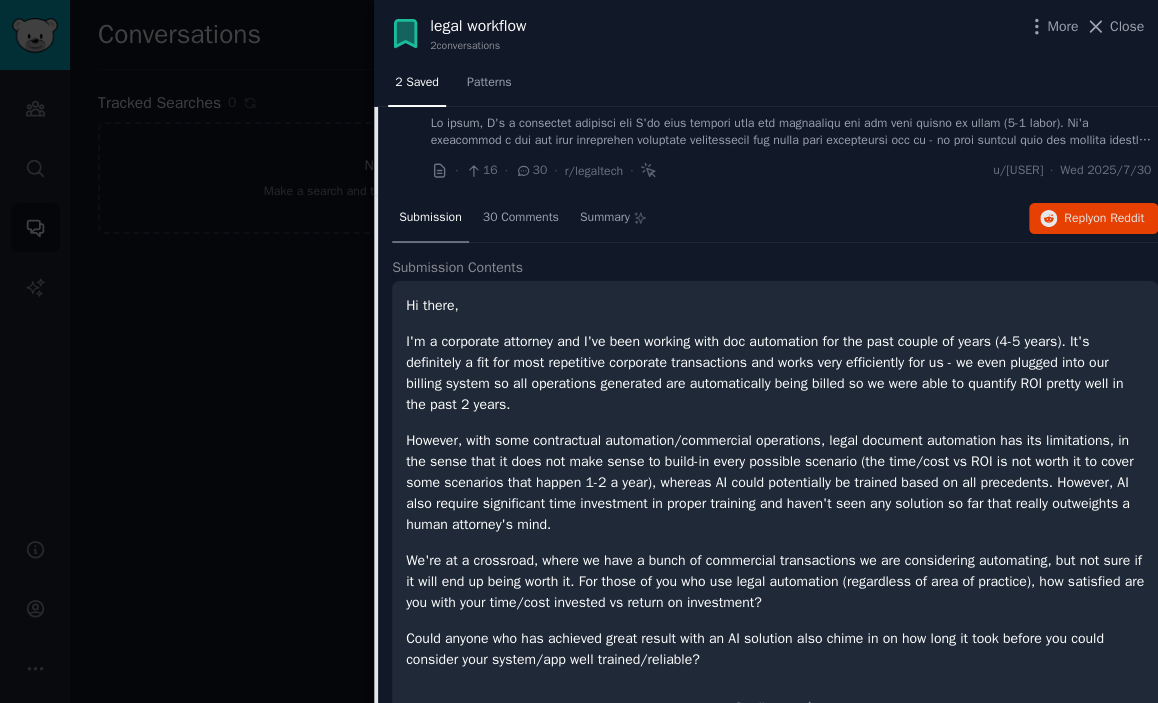 scroll, scrollTop: 100, scrollLeft: 0, axis: vertical 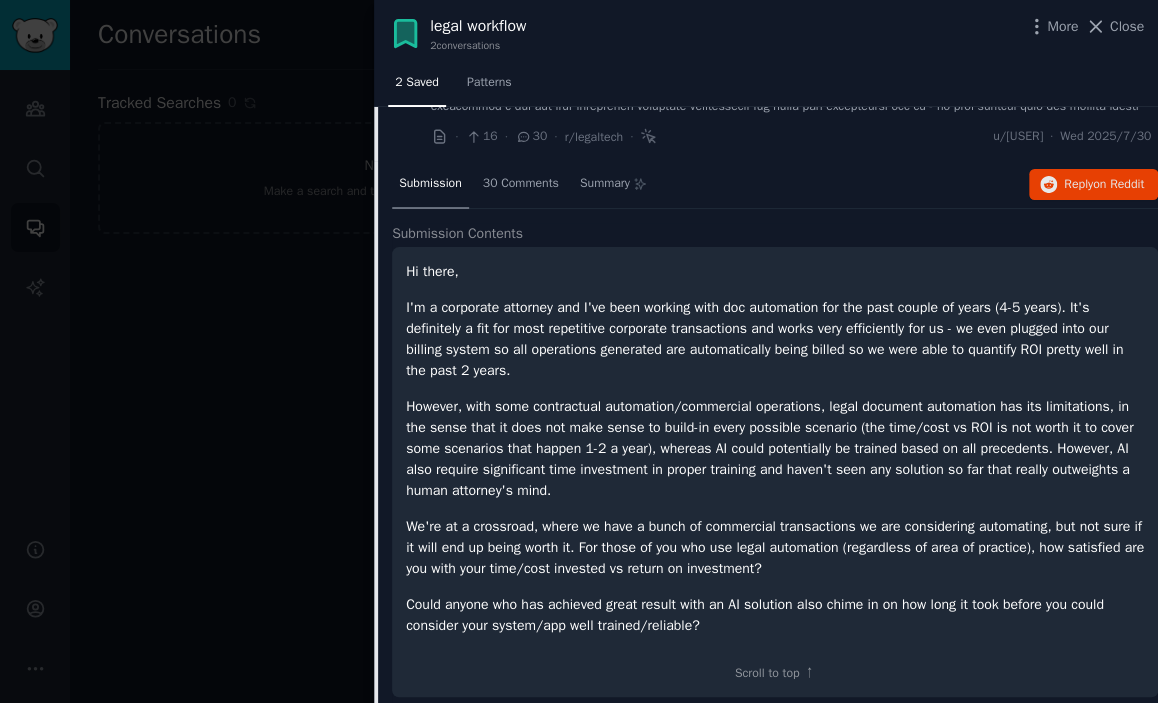 click on "However, with some contractual automation/commercial operations, legal document automation has its limitations, in the sense that it does not make sense to build-in every possible scenario (the time/cost vs ROI is not worth it to cover some scenarios that happen 1-2 a year), whereas AI could potentially be trained based on all precedents. However, AI also require significant time investment in proper training and haven't seen any solution so far that really outweights a human attorney's mind." at bounding box center (775, 448) 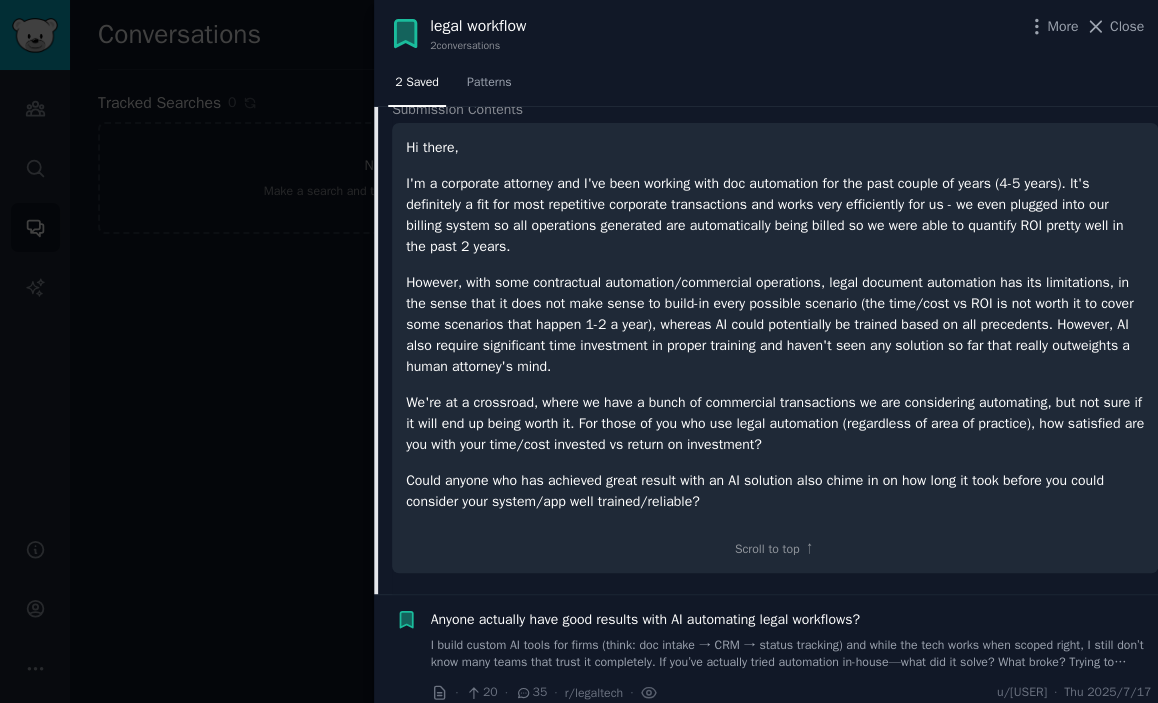 scroll, scrollTop: 237, scrollLeft: 0, axis: vertical 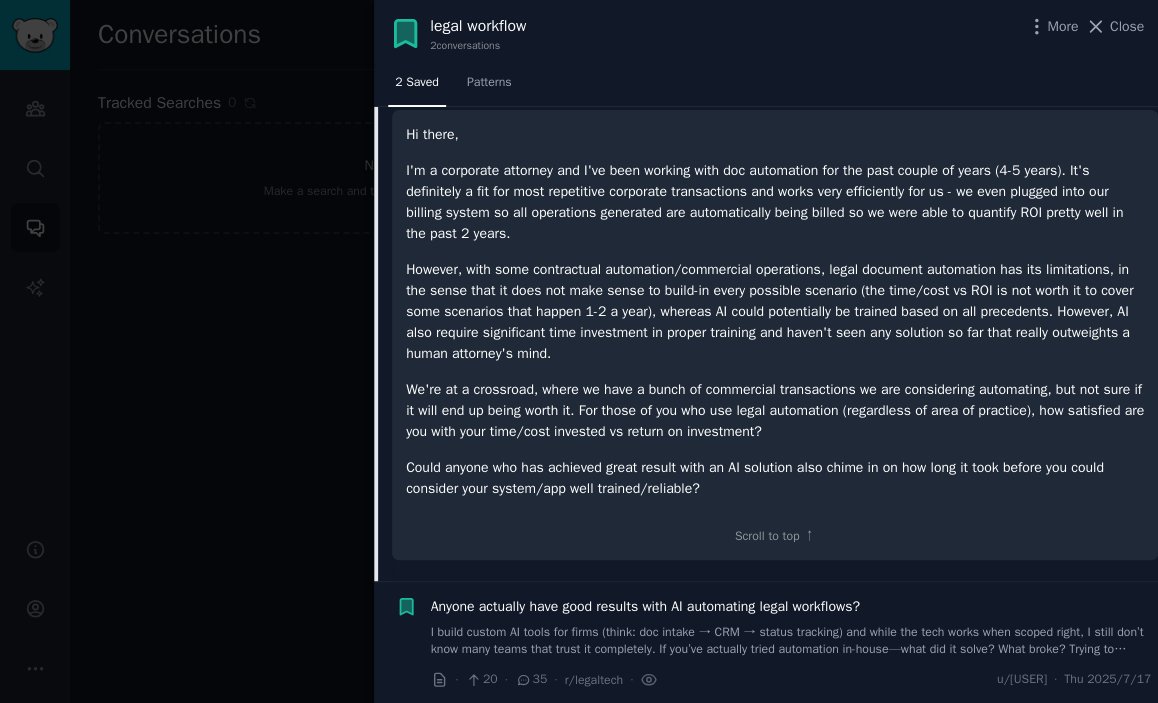 click on "I build custom AI tools for firms (think: doc intake → CRM → status tracking) and while the tech works when scoped right, I still don’t know many teams that trust it completely.
If you’ve actually tried automation in-house—what did it solve? What broke?
Trying to gather insight from people *actually in it*, not marketing copy." at bounding box center [791, 641] 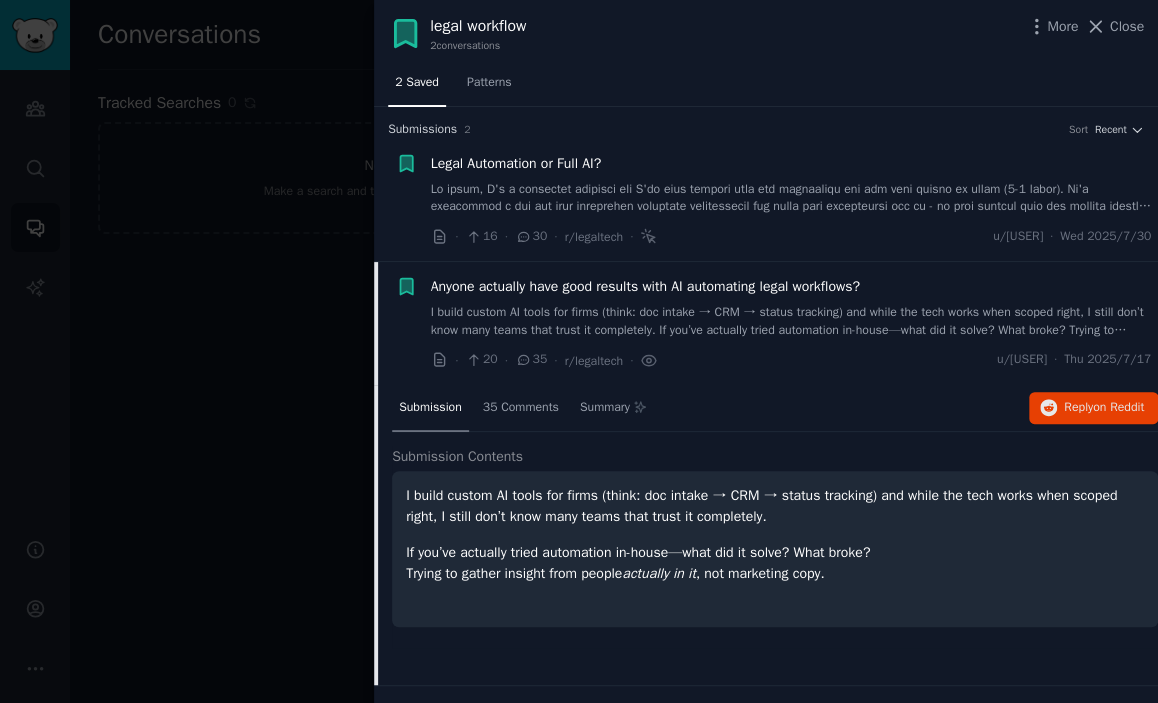 scroll, scrollTop: 0, scrollLeft: 0, axis: both 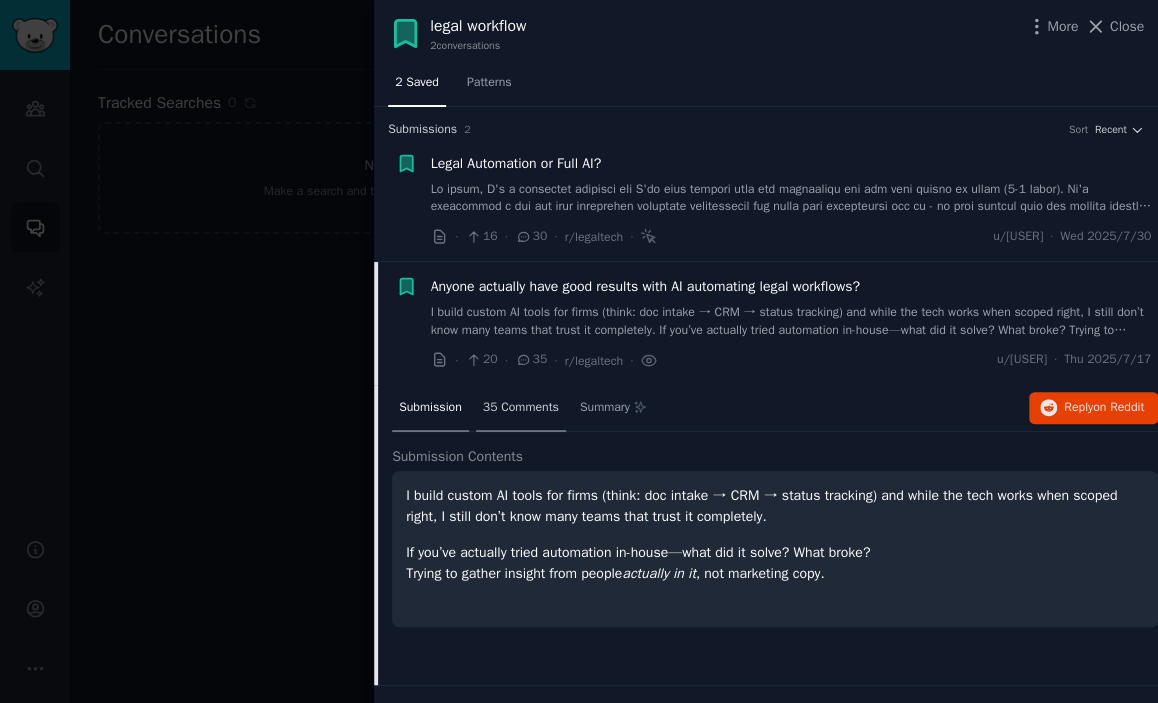 click on "35 Comments" at bounding box center [521, 408] 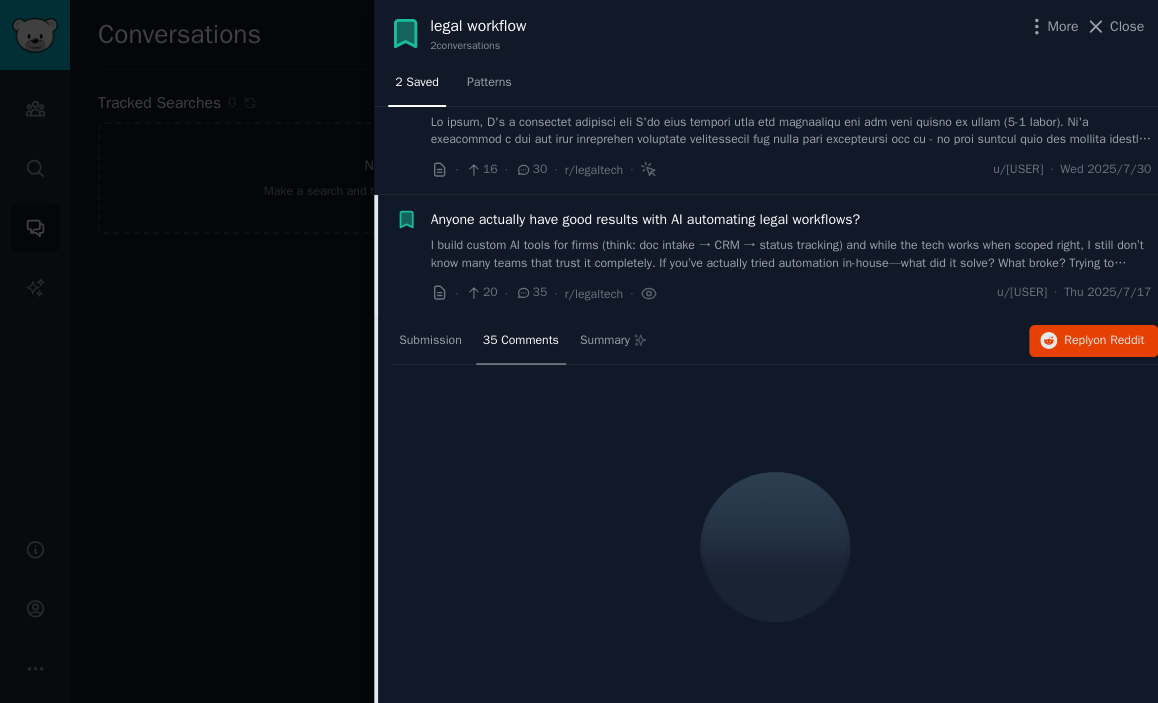 scroll, scrollTop: 113, scrollLeft: 0, axis: vertical 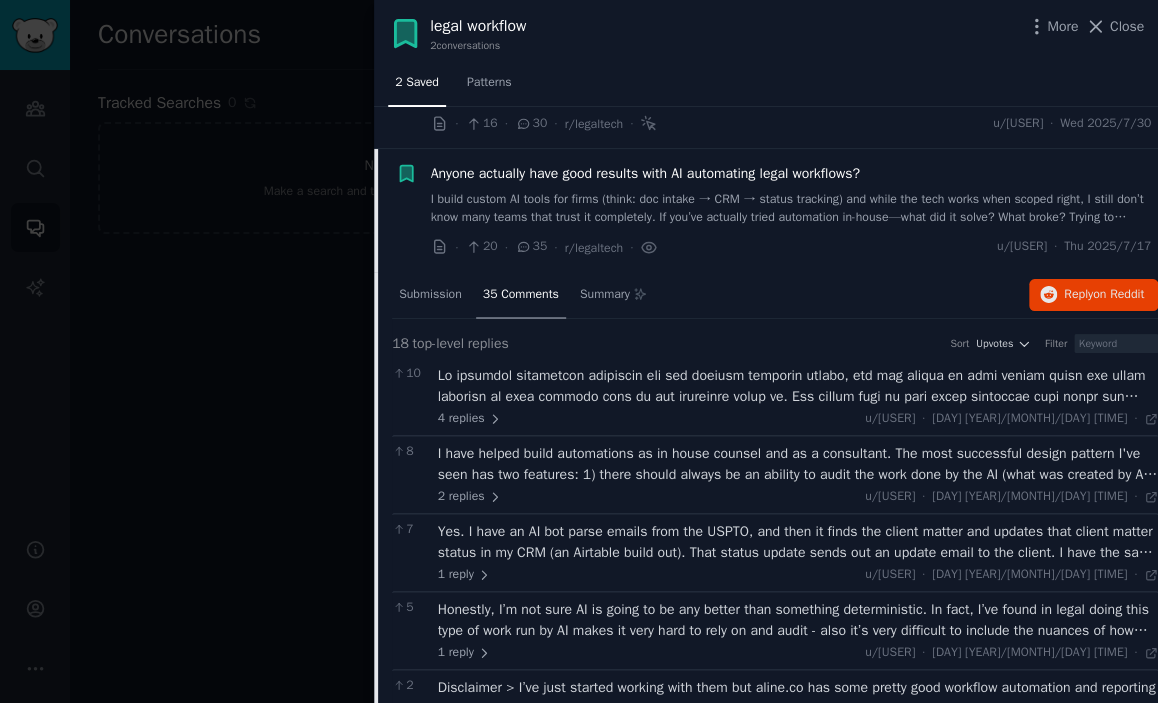 click on "Anyone actually have good results with AI automating legal workflows?" at bounding box center [645, 173] 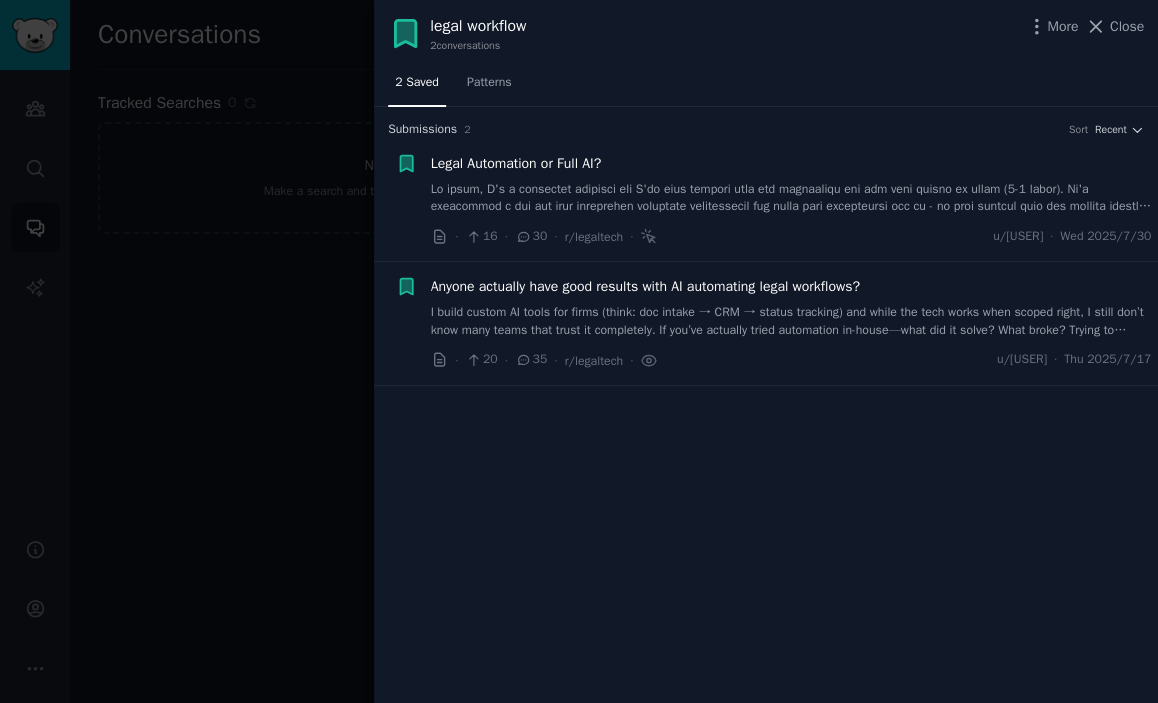 click on "Anyone actually have good results with AI automating legal workflows?" at bounding box center [645, 286] 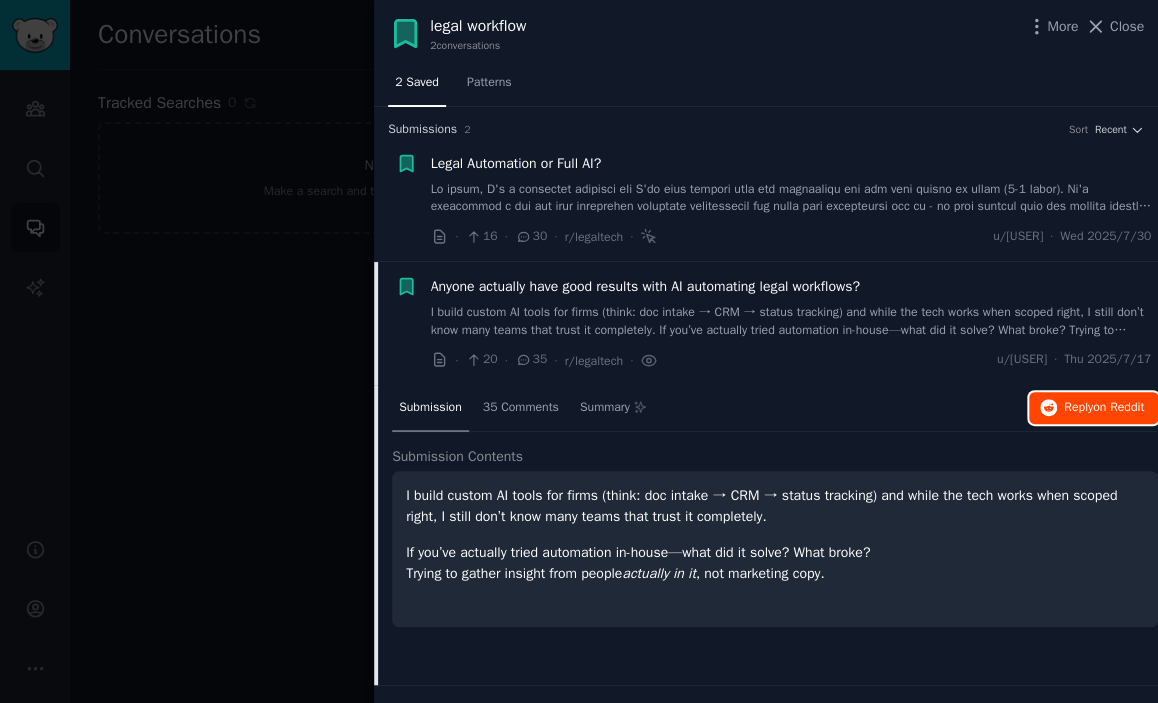 click on "on Reddit" at bounding box center (1118, 407) 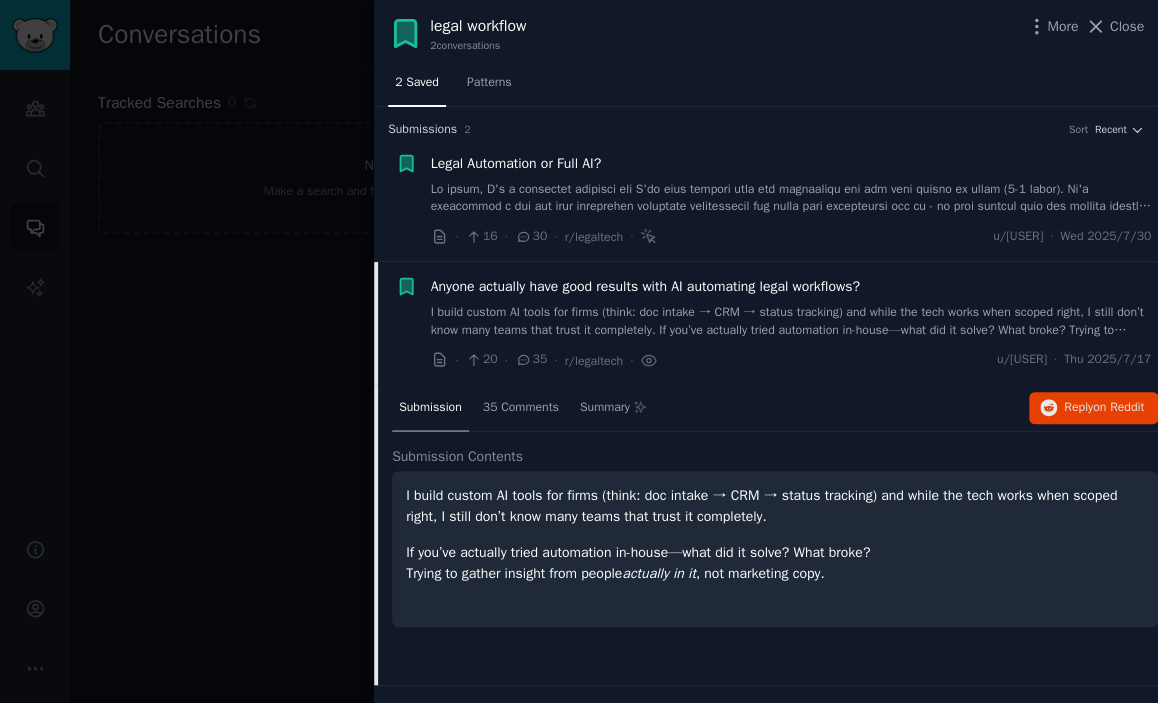 click at bounding box center [791, 198] 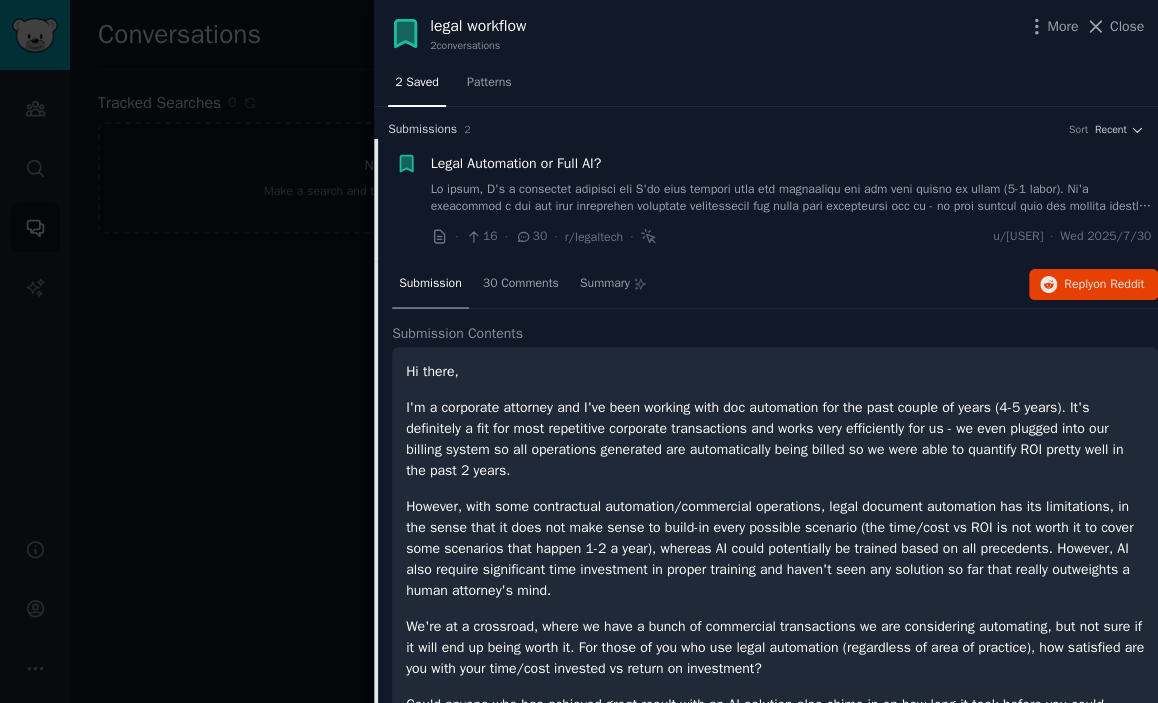 scroll, scrollTop: 31, scrollLeft: 0, axis: vertical 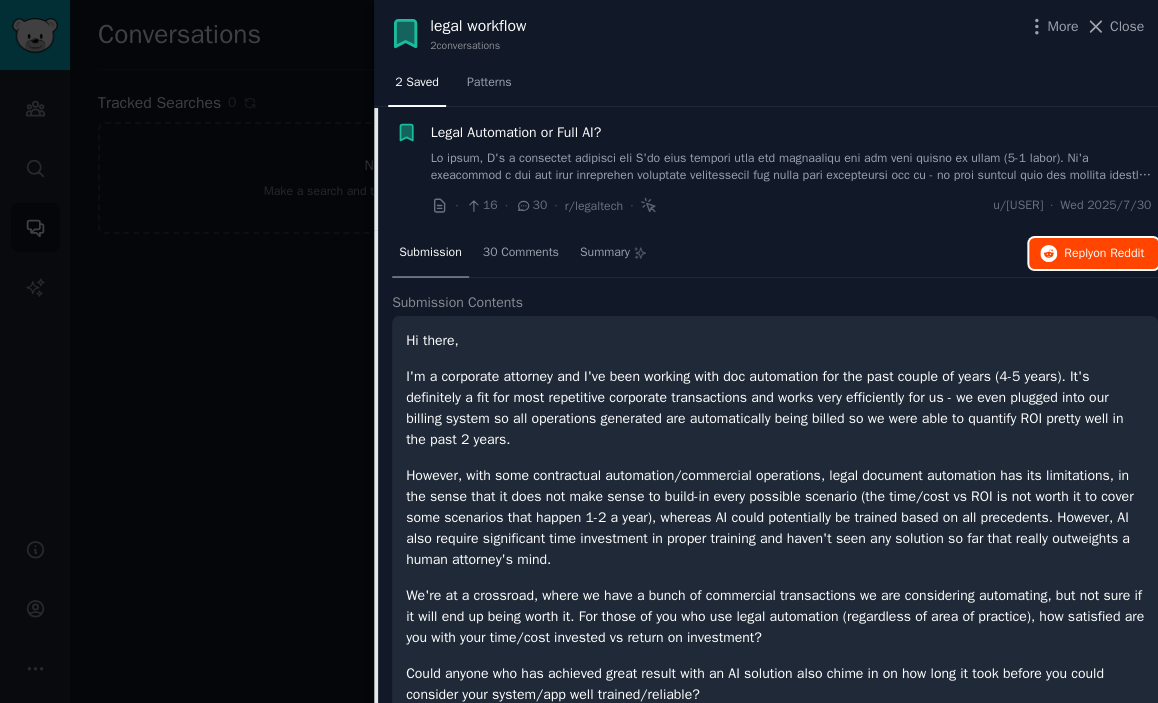 click on "Reply  on Reddit" at bounding box center [1104, 254] 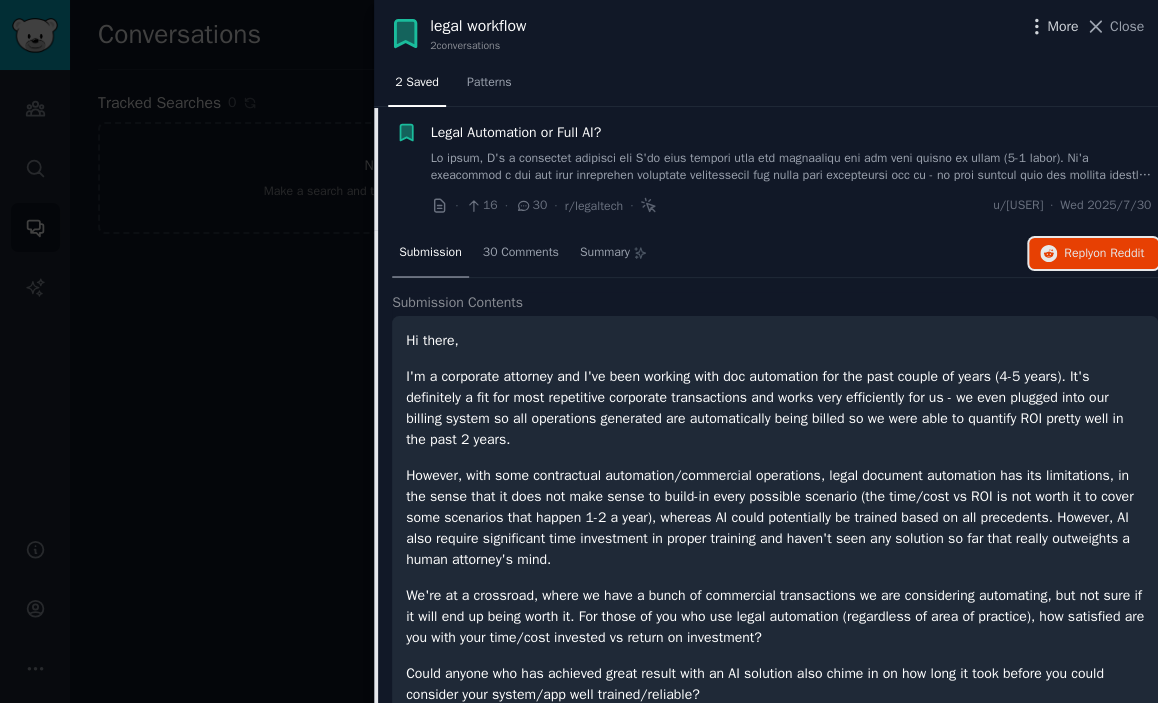 click 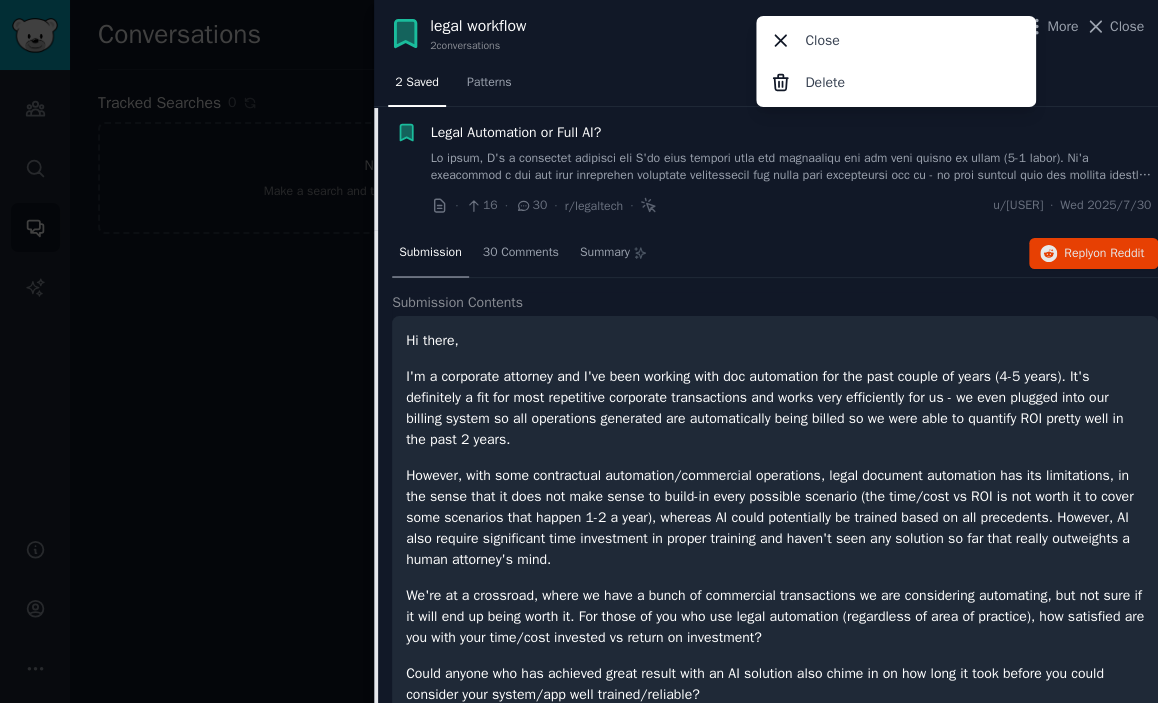 click at bounding box center (579, 351) 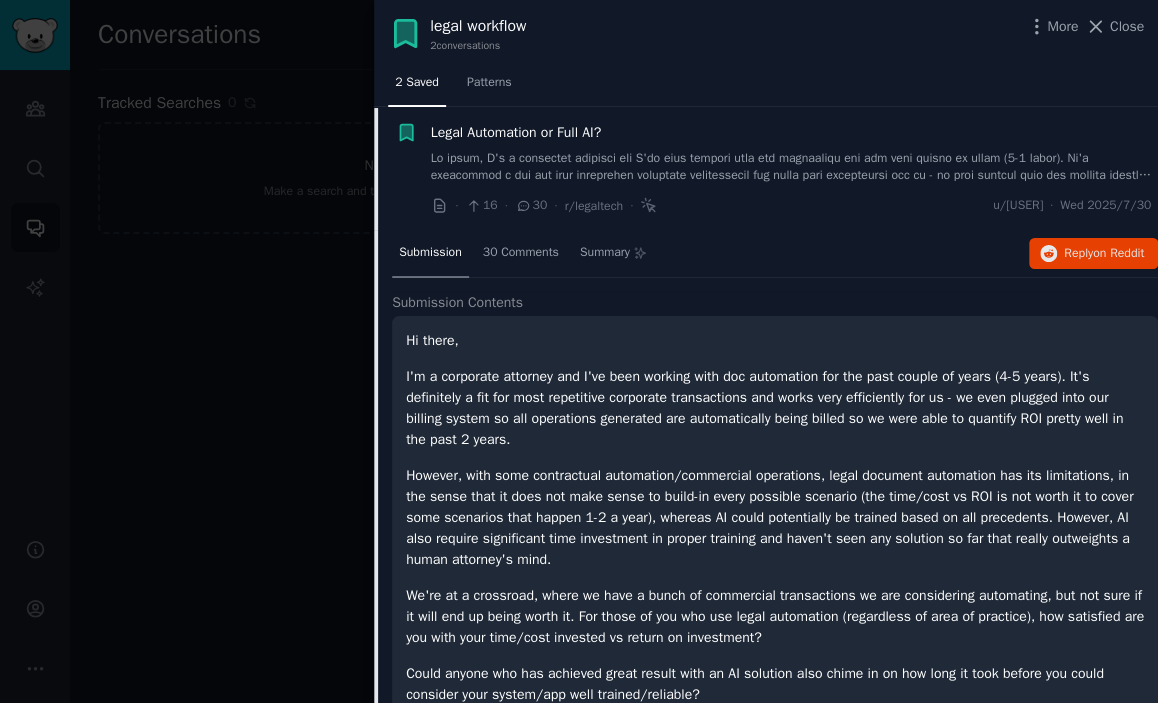 click on "Close" at bounding box center [1127, 26] 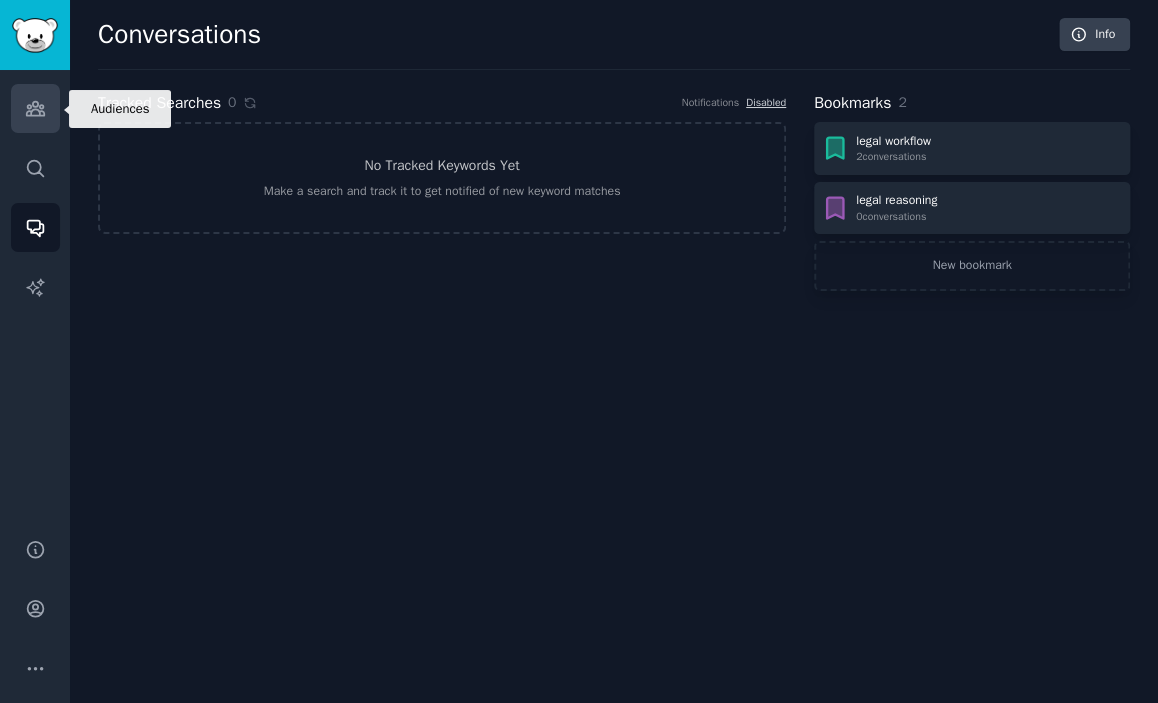 click on "Audiences" at bounding box center [35, 108] 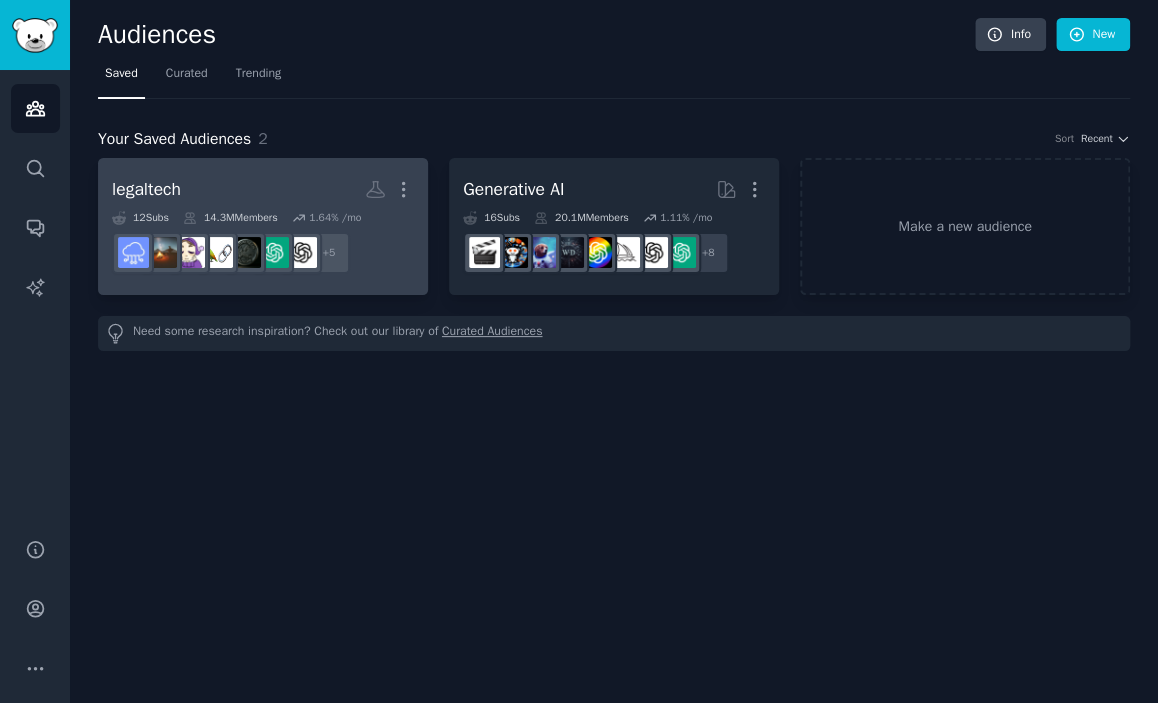 click on "legaltech More" at bounding box center [263, 189] 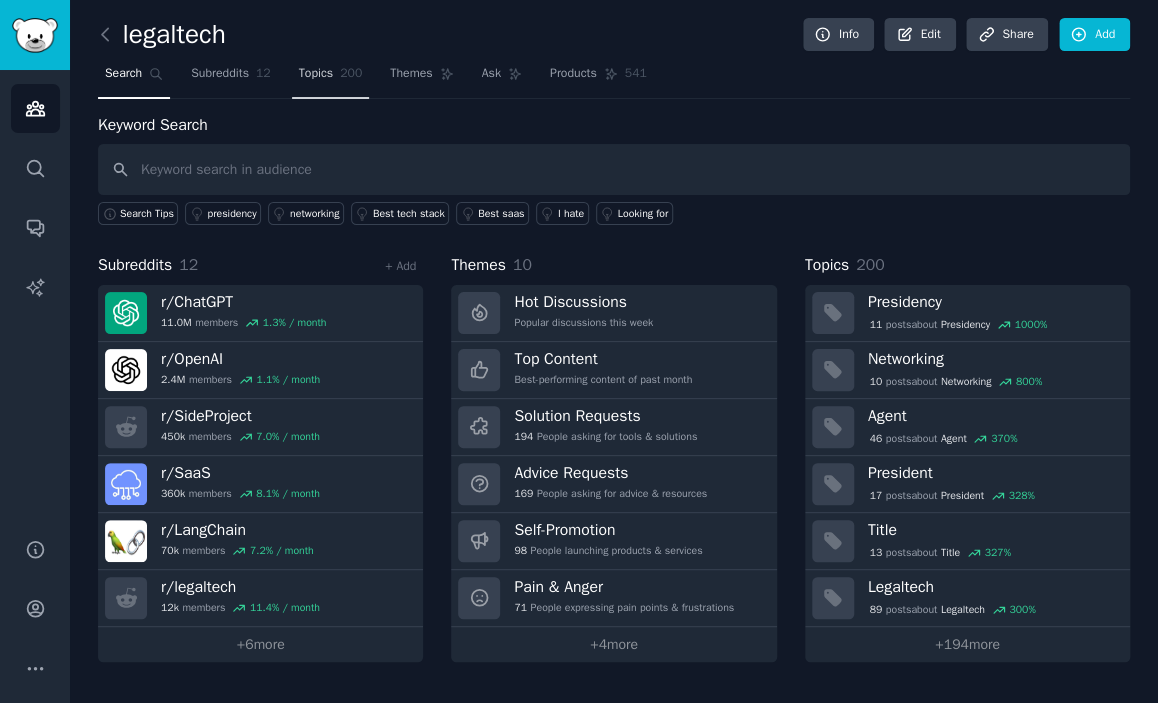 click on "Topics 200" at bounding box center (331, 78) 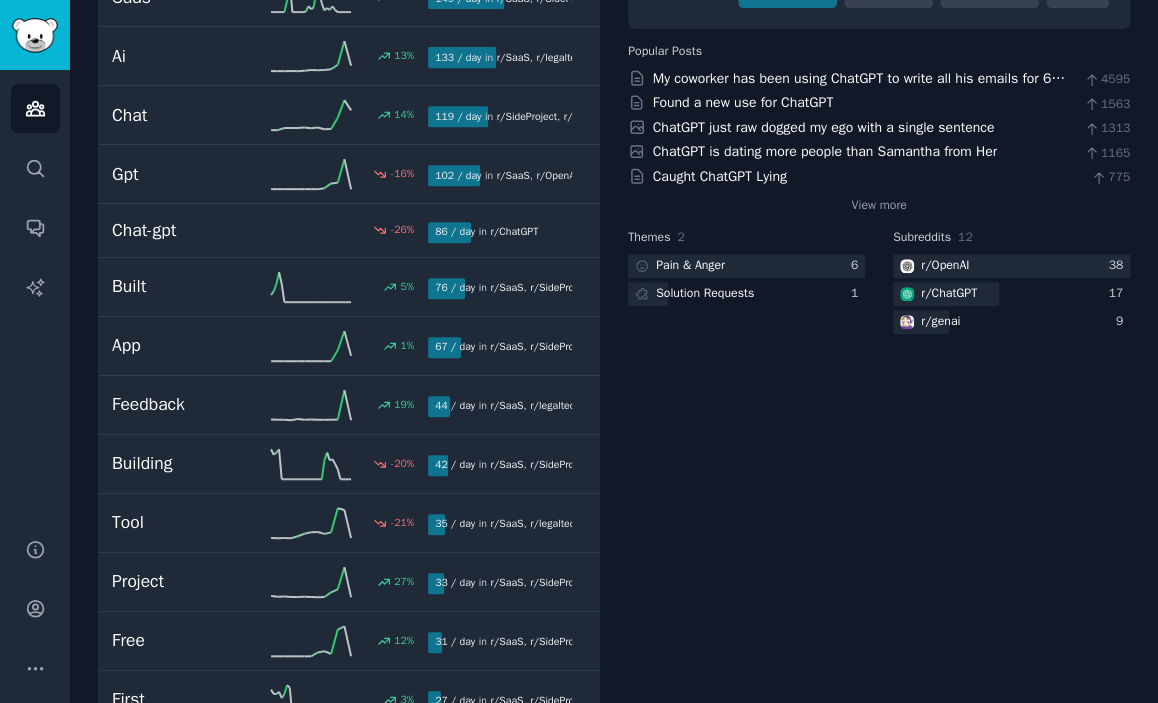 scroll, scrollTop: 0, scrollLeft: 0, axis: both 